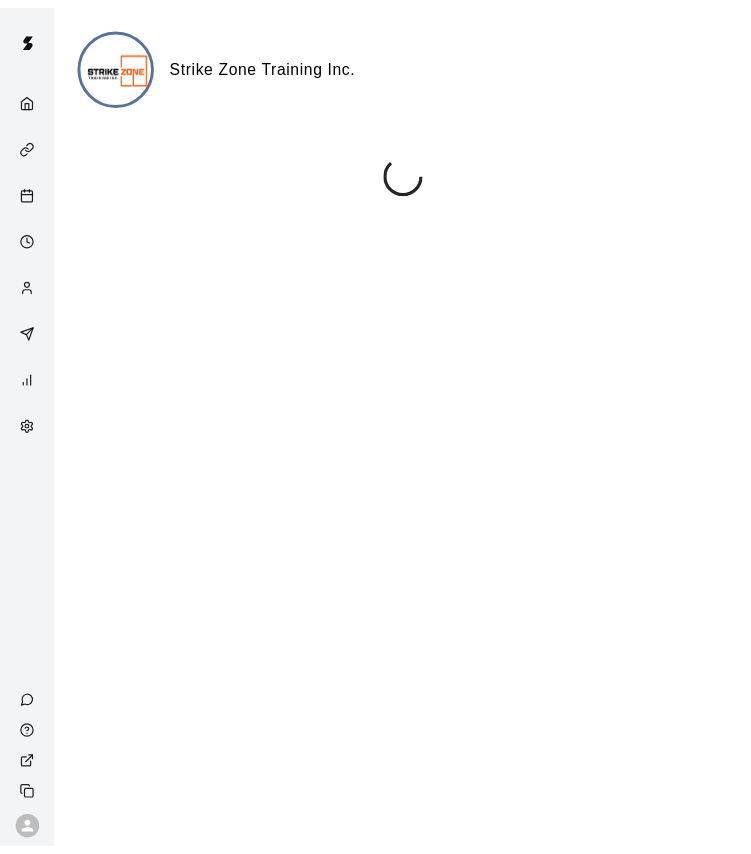 scroll, scrollTop: 0, scrollLeft: 0, axis: both 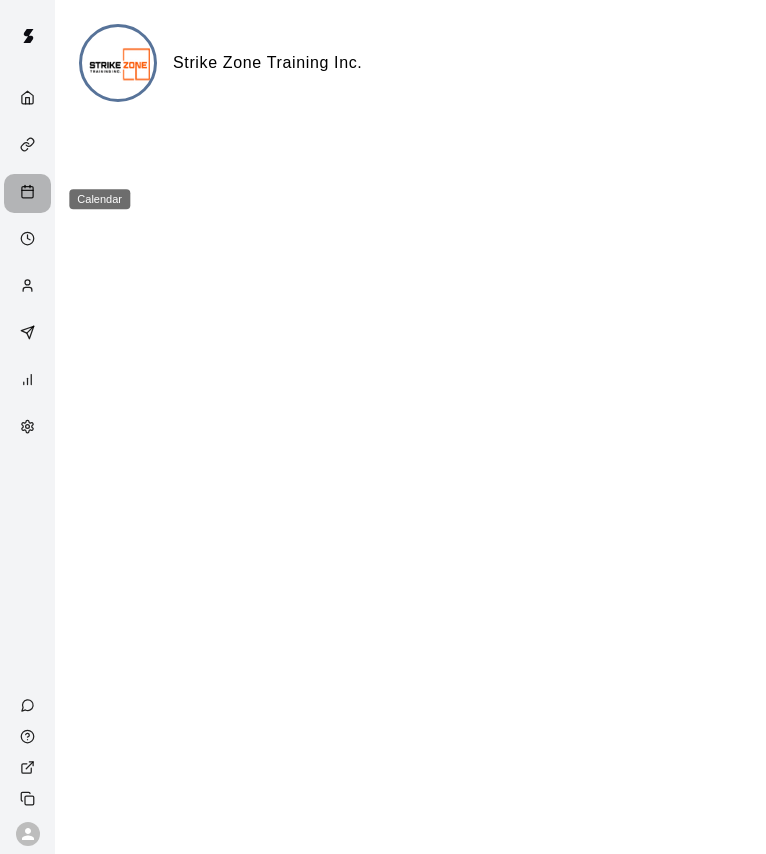 click 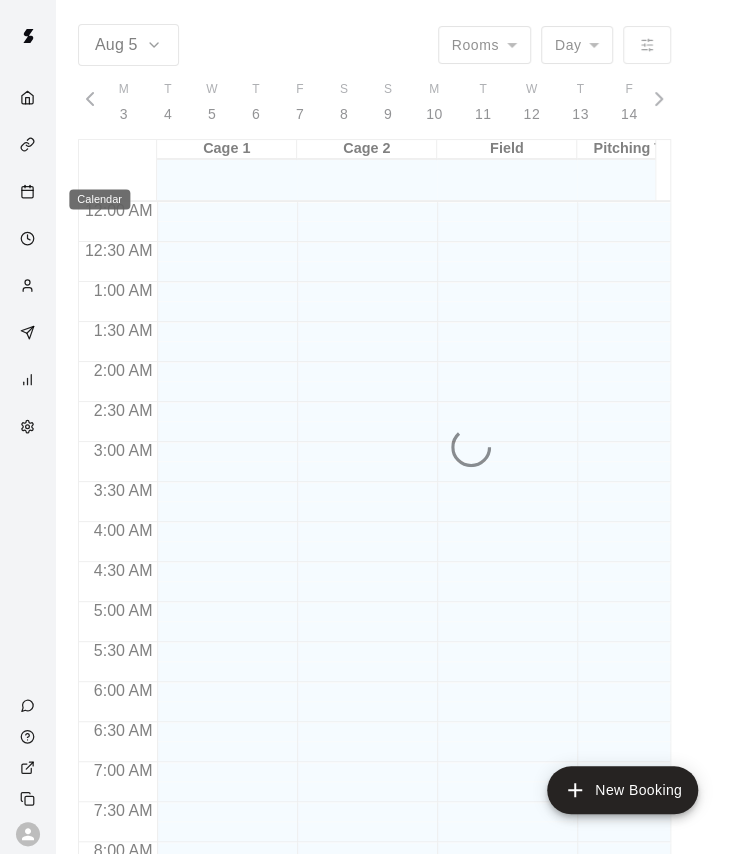 scroll, scrollTop: 0, scrollLeft: 8345, axis: horizontal 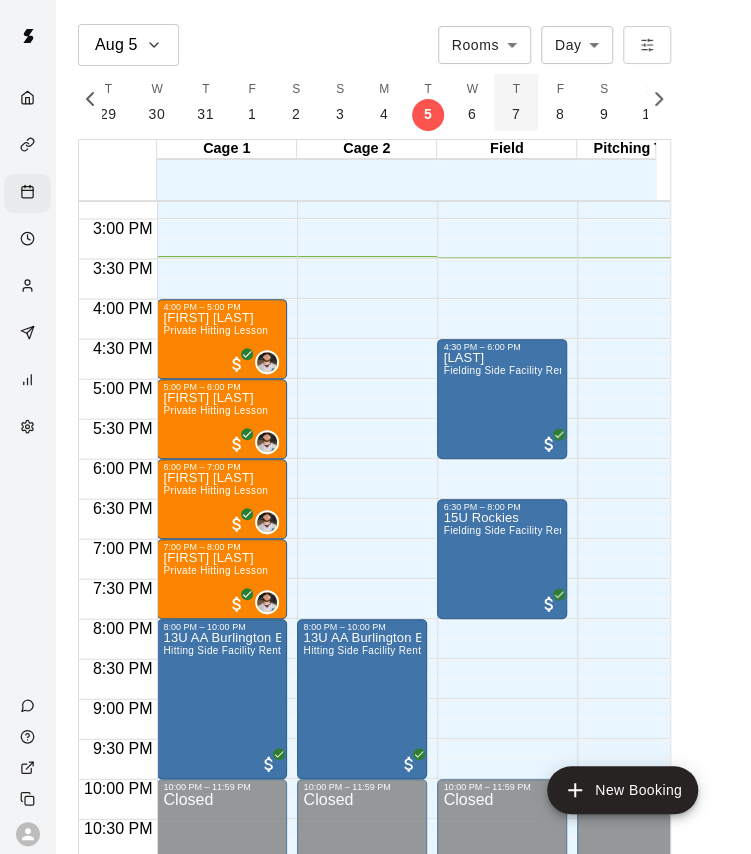 click on "T 7" at bounding box center [516, 102] 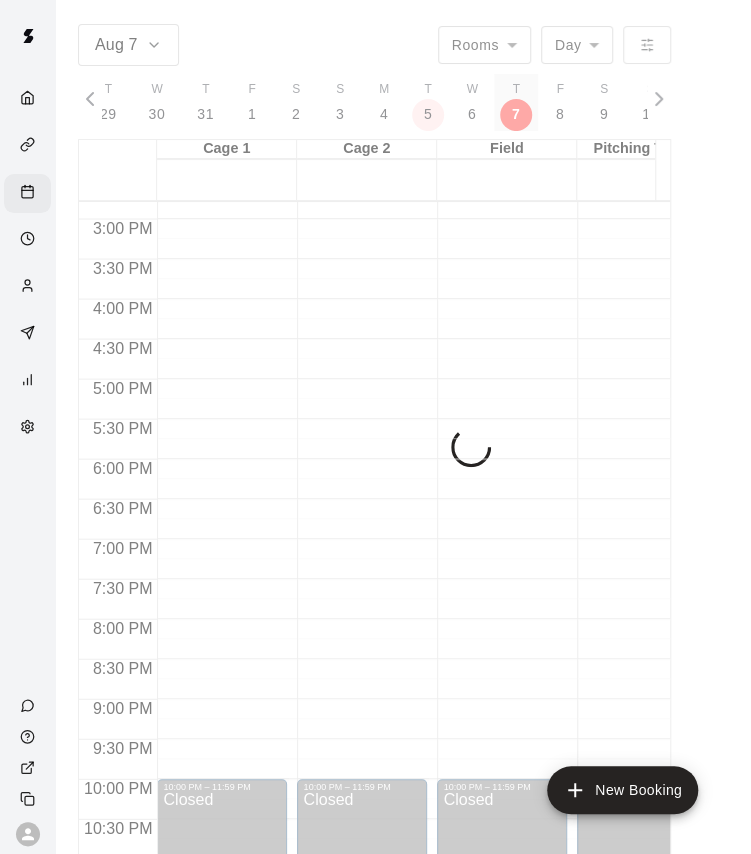 scroll, scrollTop: 0, scrollLeft: 8439, axis: horizontal 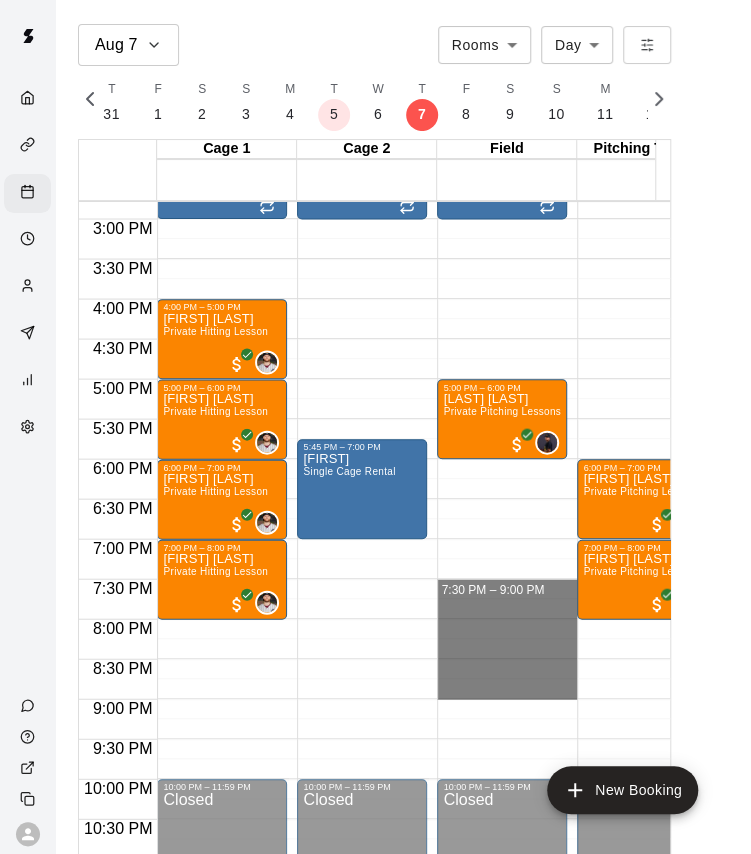 drag, startPoint x: 449, startPoint y: 582, endPoint x: 449, endPoint y: 695, distance: 113 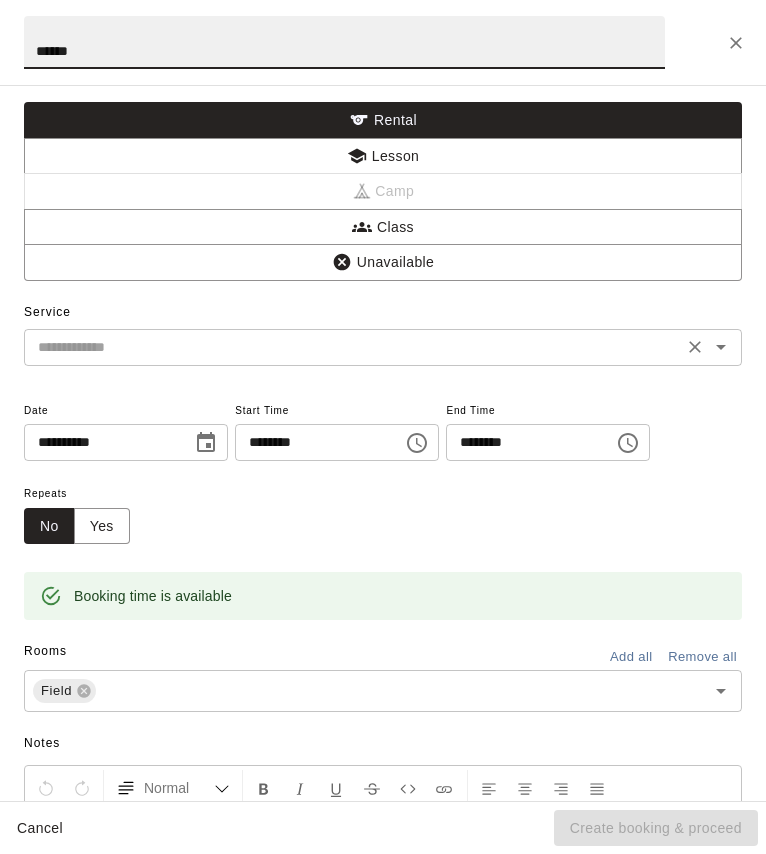 type on "******" 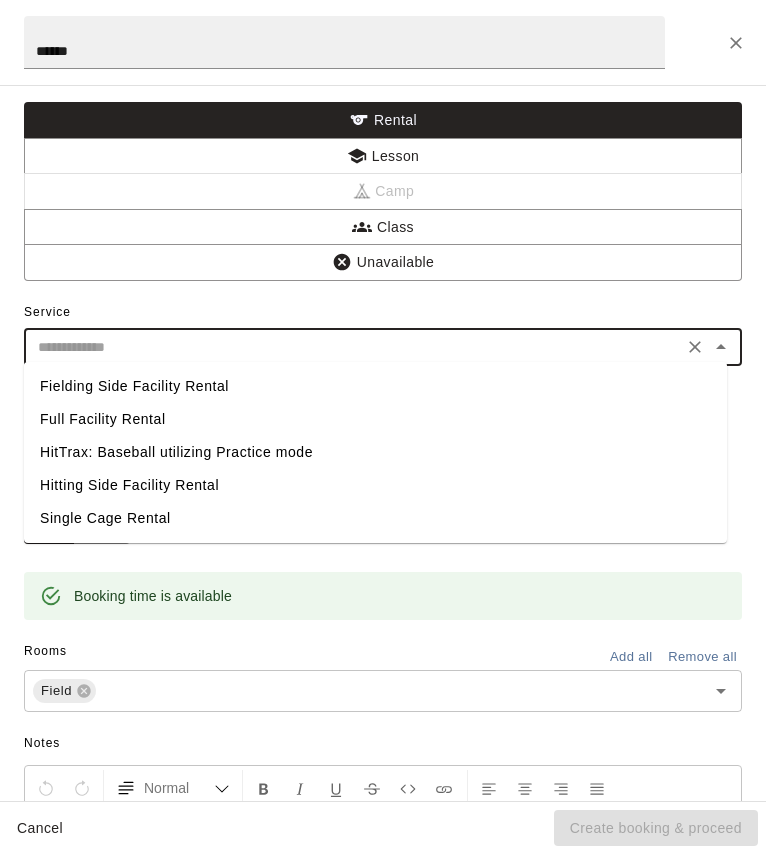 click at bounding box center [353, 347] 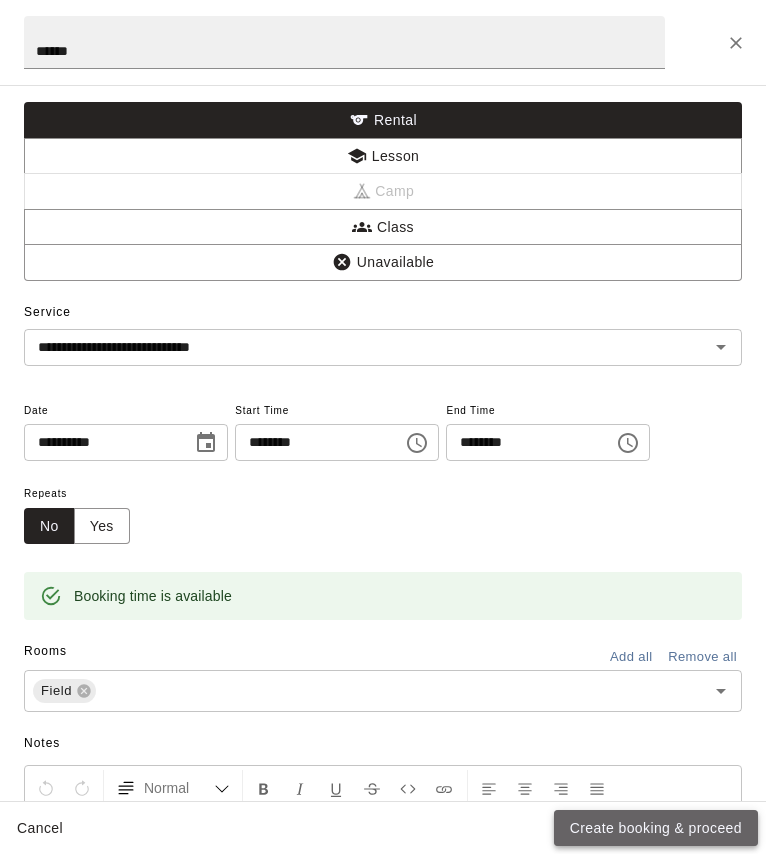 click on "Create booking & proceed" at bounding box center [656, 828] 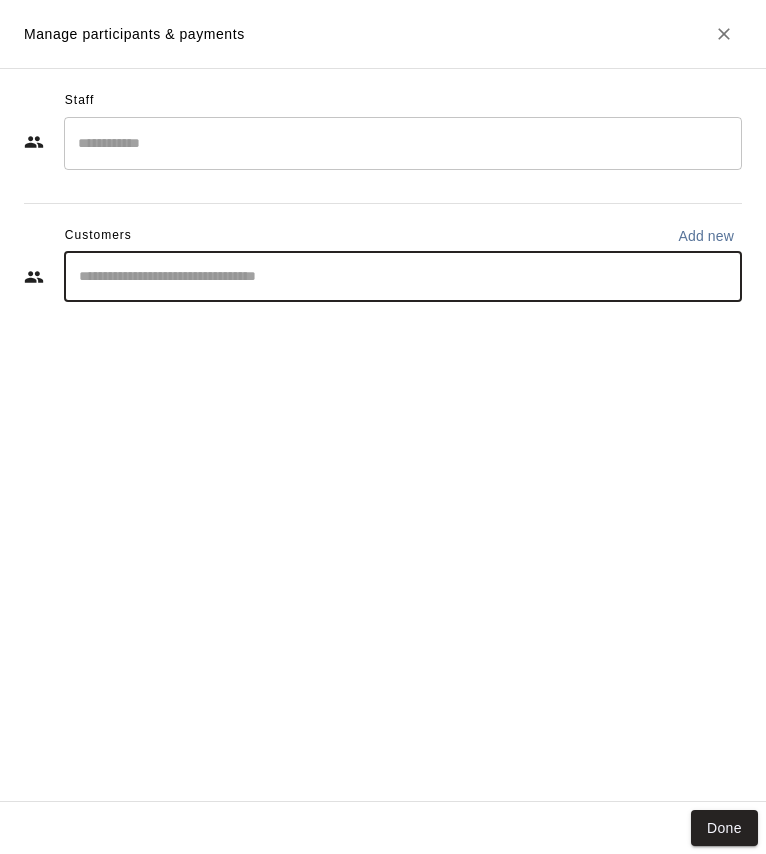 click at bounding box center (403, 277) 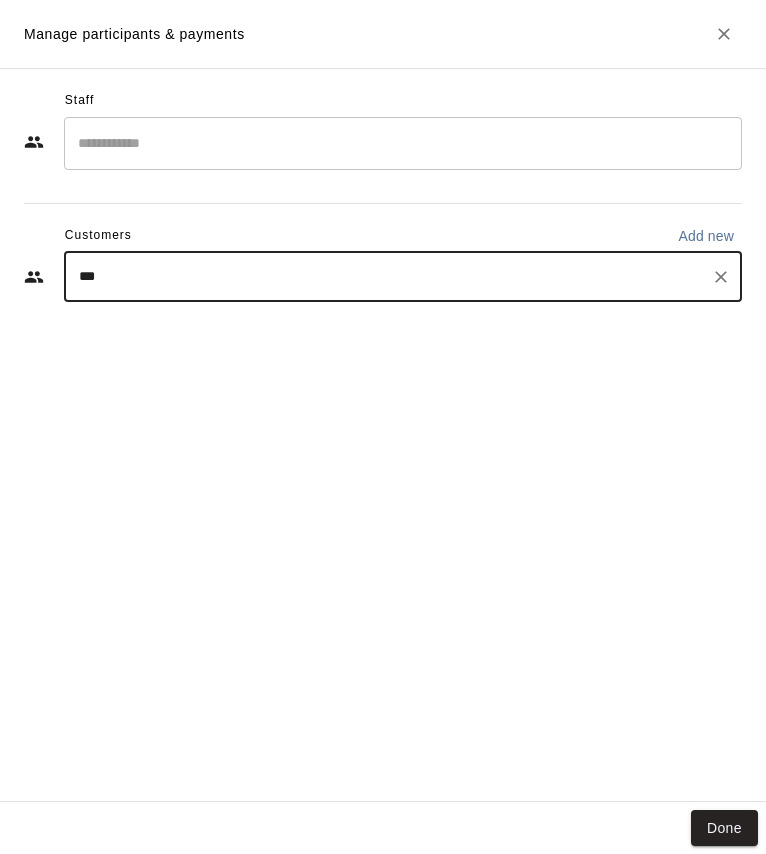 type on "****" 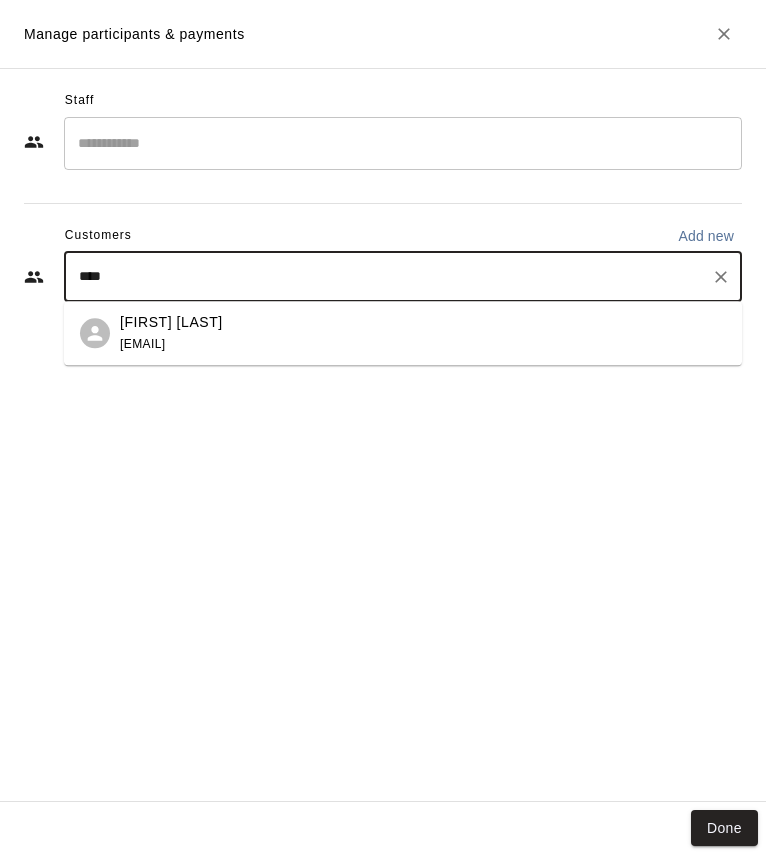 click on "[FIRST] [LAST] [EMAIL]" at bounding box center (171, 333) 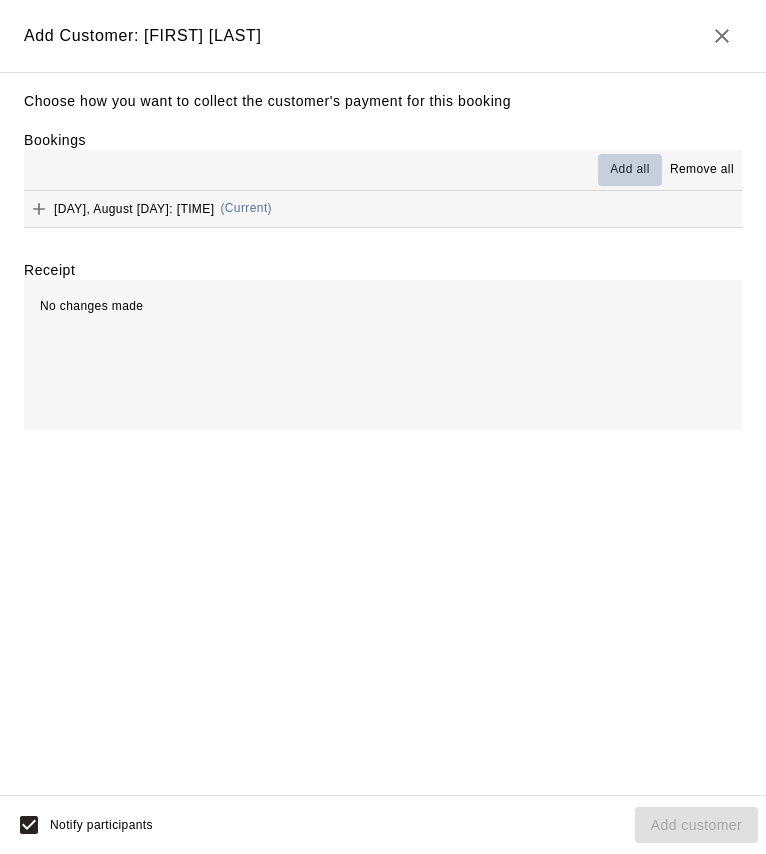 click on "Add all" at bounding box center (630, 170) 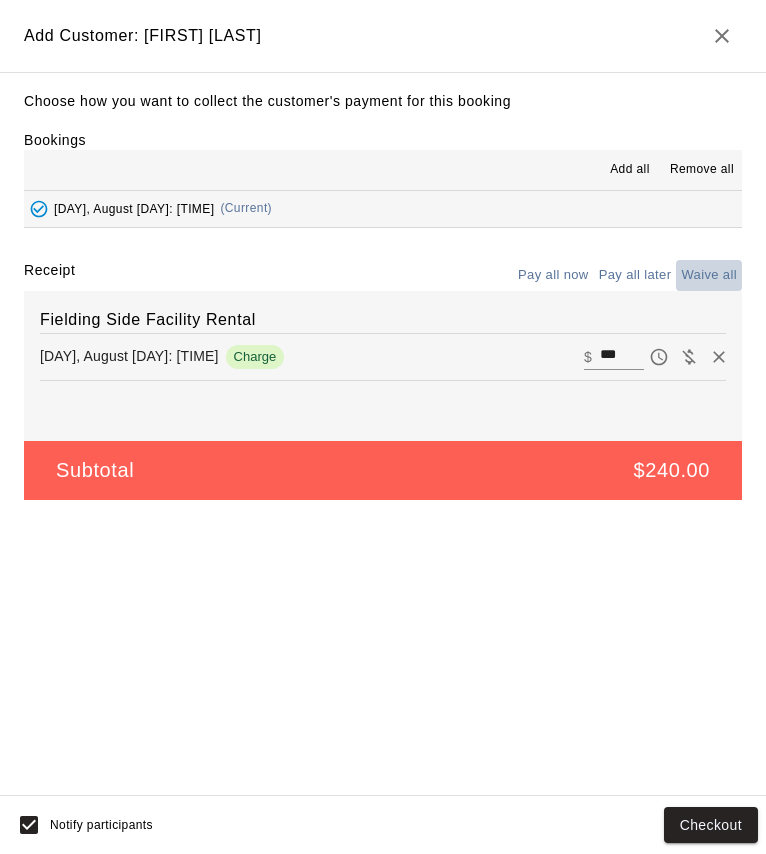 click on "Waive all" at bounding box center [709, 275] 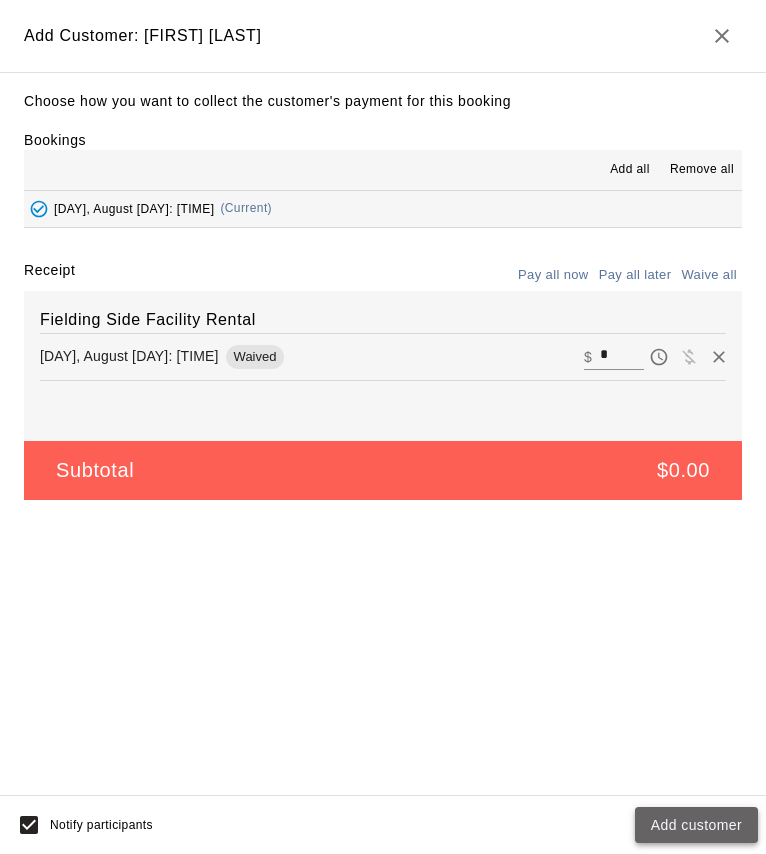 click on "Add customer" at bounding box center [696, 825] 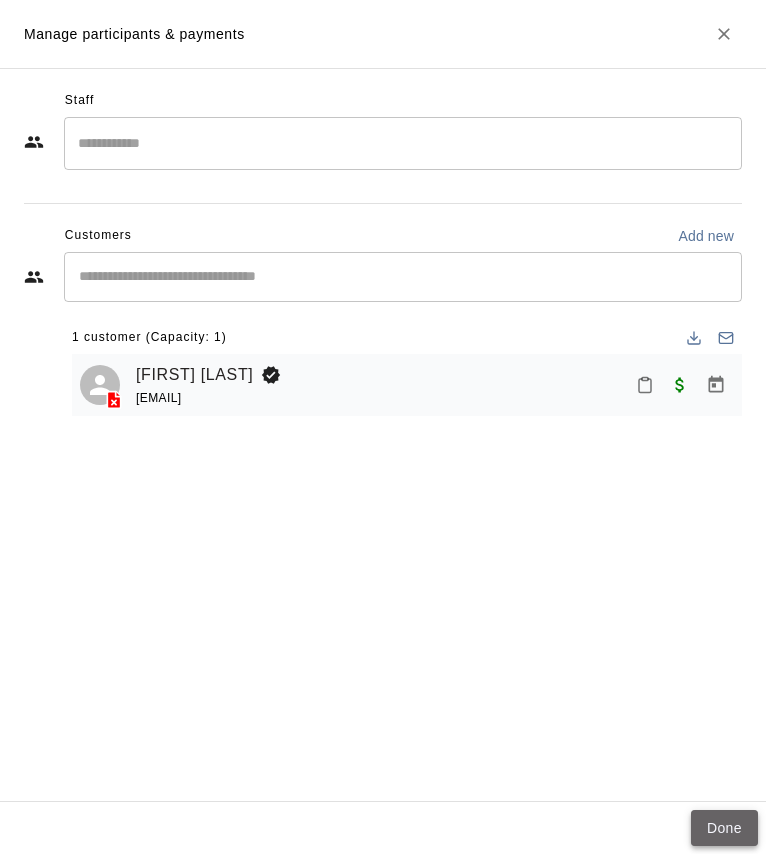 click on "Done" at bounding box center [724, 828] 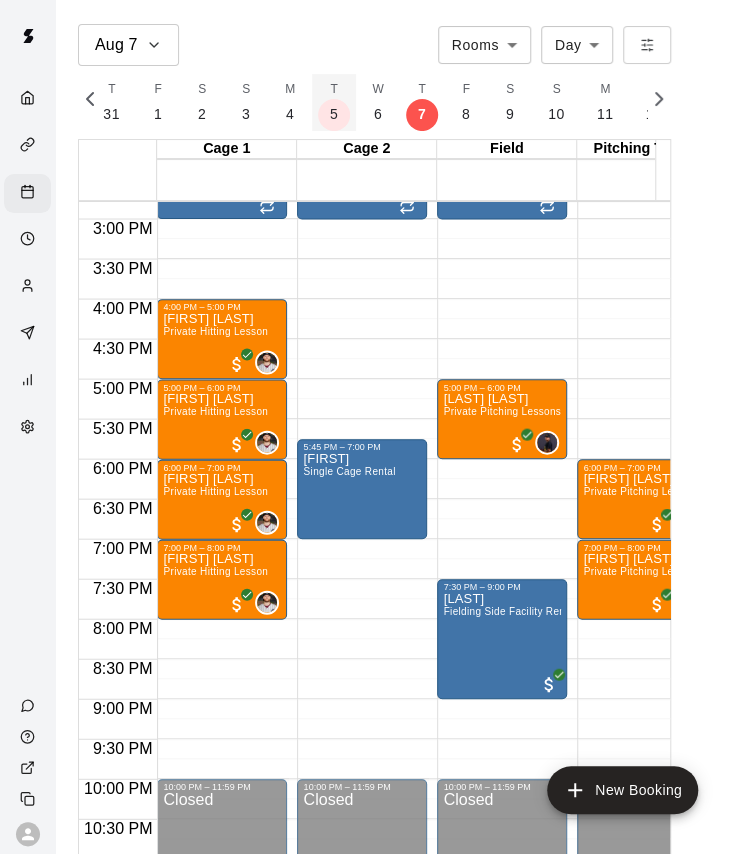 click on "T 5" at bounding box center (334, 102) 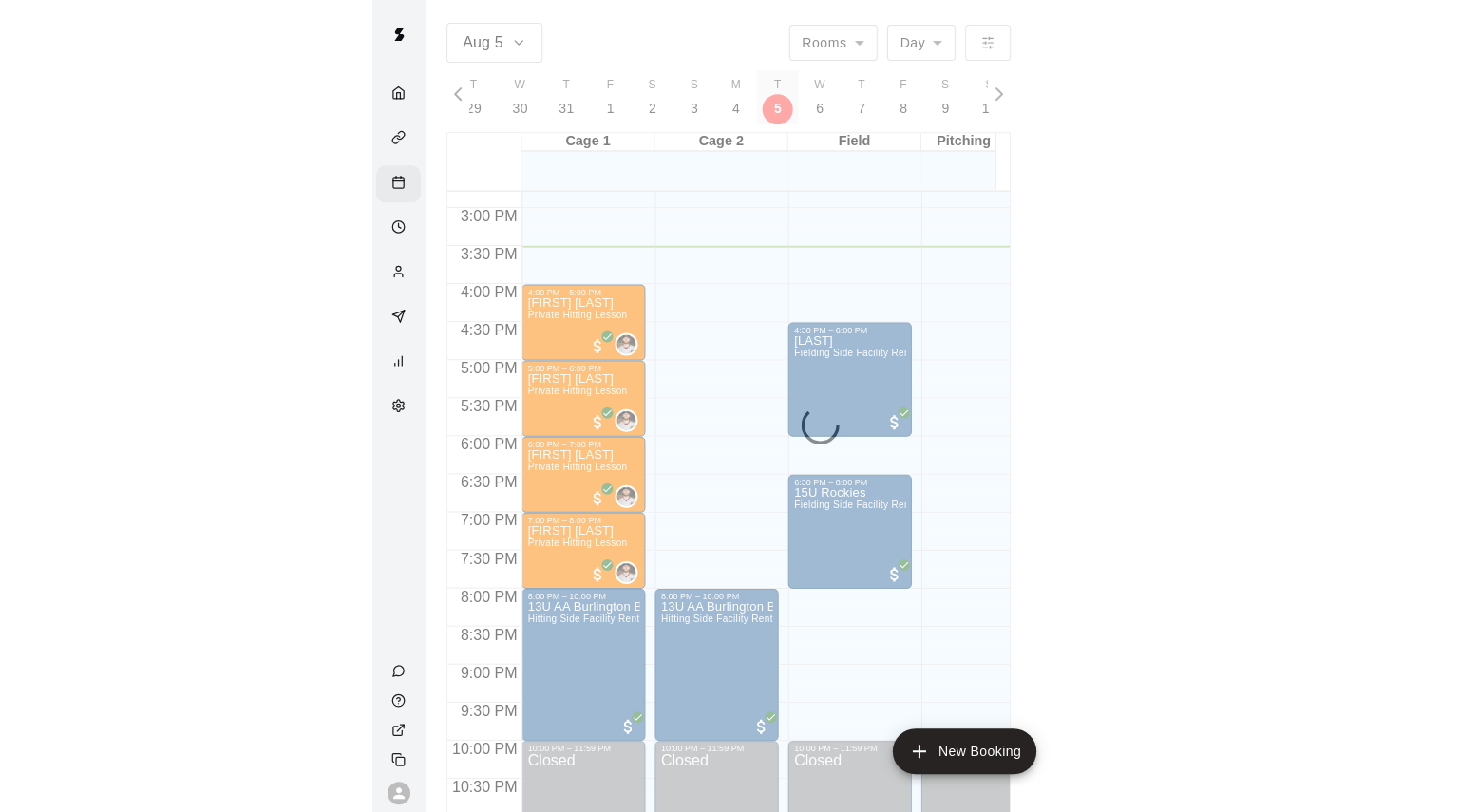 scroll, scrollTop: 0, scrollLeft: 7927, axis: horizontal 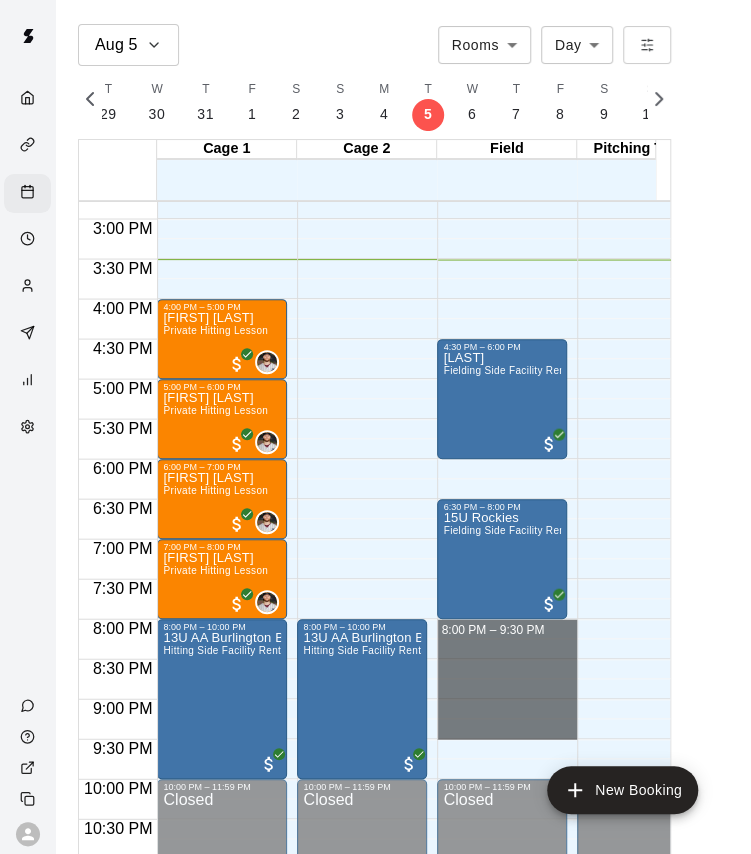 drag, startPoint x: 456, startPoint y: 629, endPoint x: 466, endPoint y: 730, distance: 101.49384 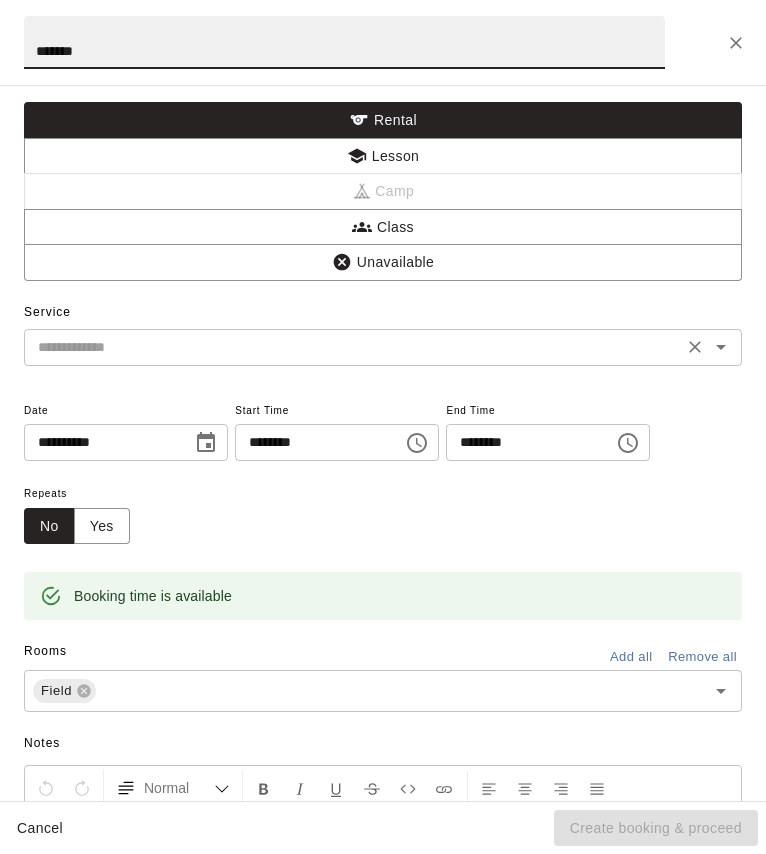 type on "*******" 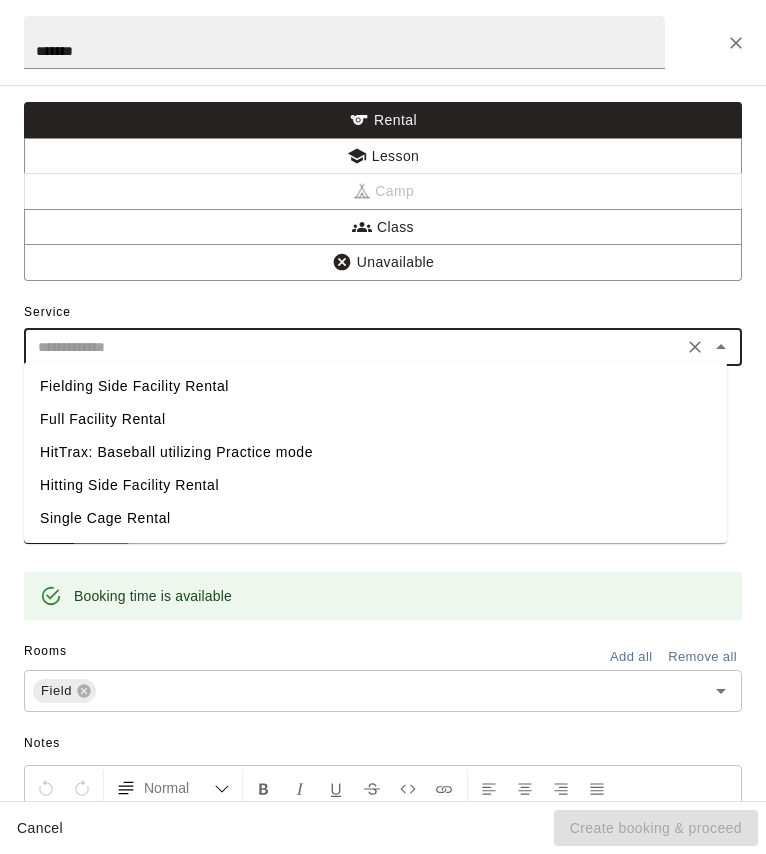click at bounding box center (353, 347) 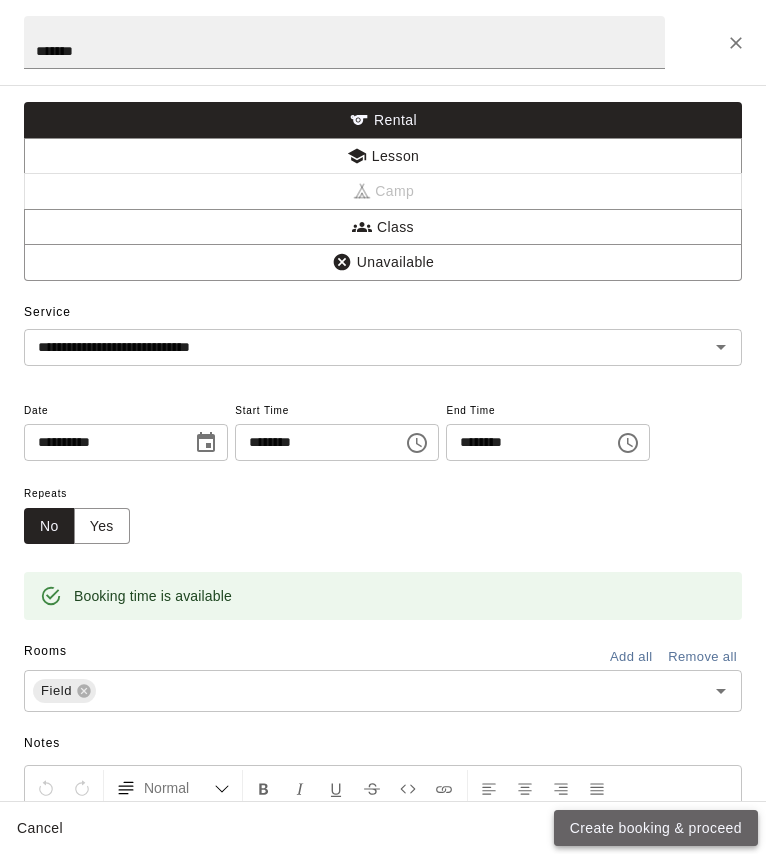 click on "Create booking & proceed" at bounding box center [656, 828] 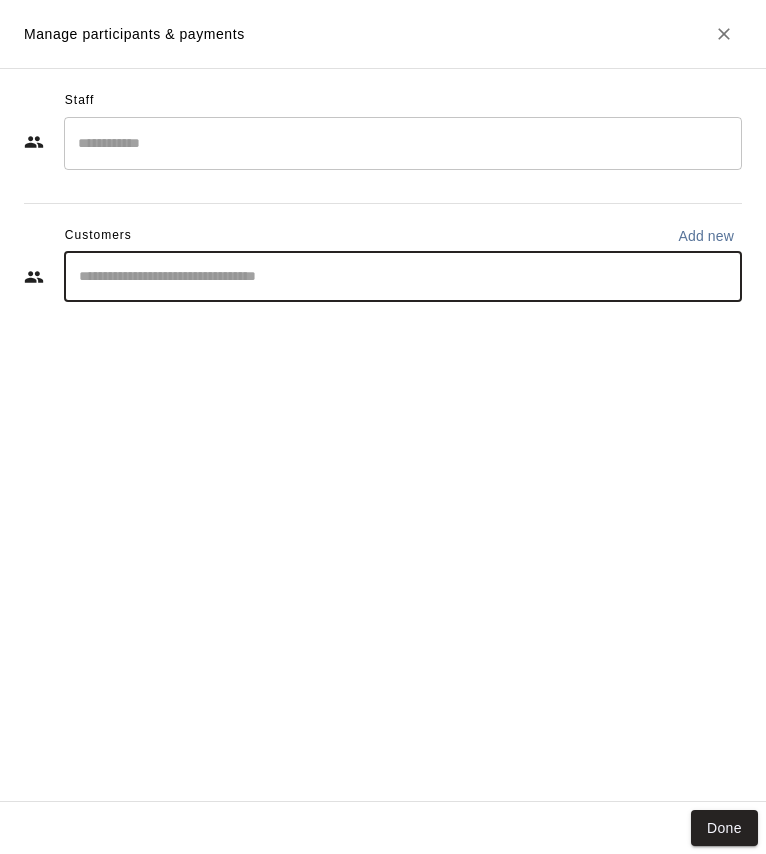 click at bounding box center (403, 277) 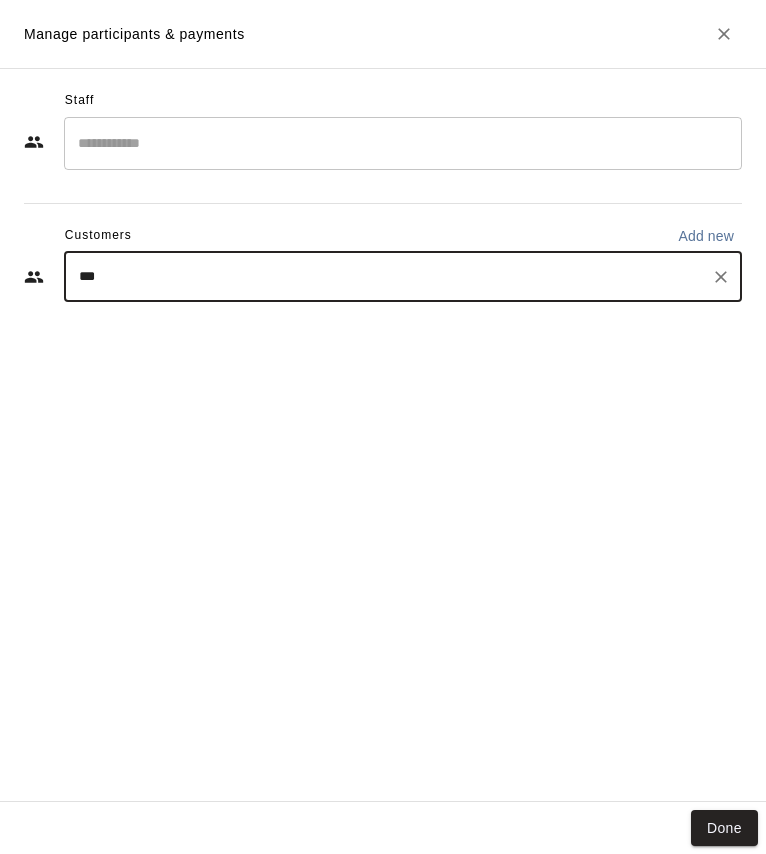 type on "****" 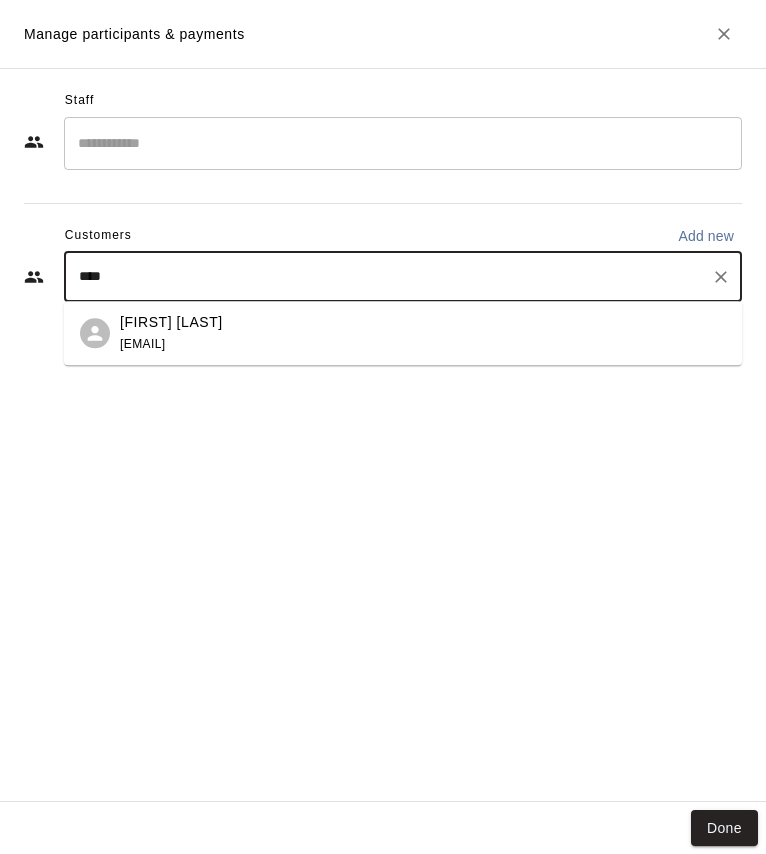 click on "[FIRST] [LAST]" at bounding box center (171, 322) 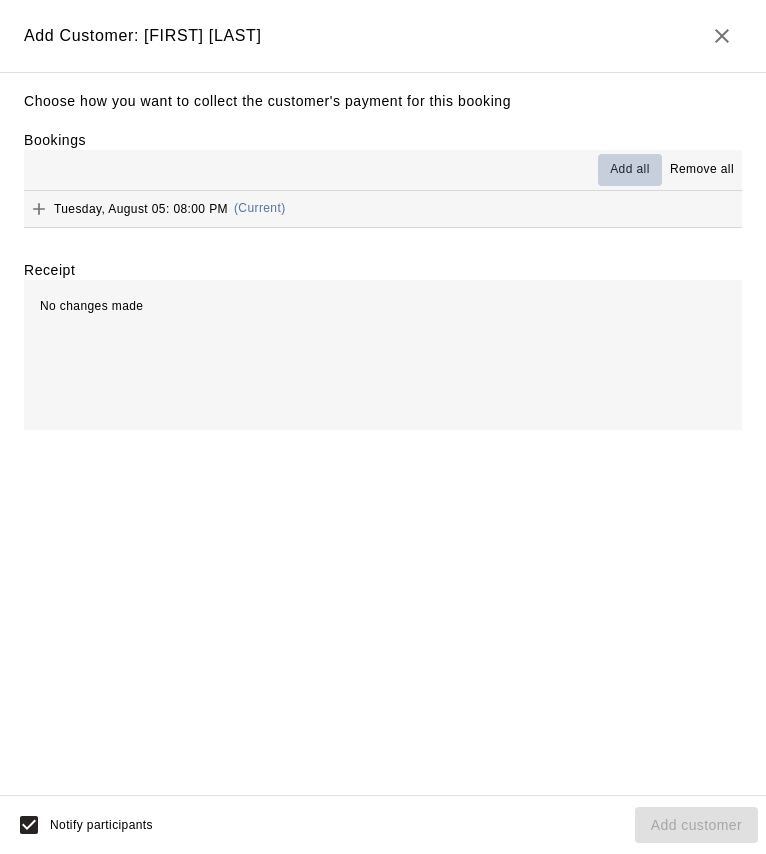 click on "Add all" at bounding box center (630, 170) 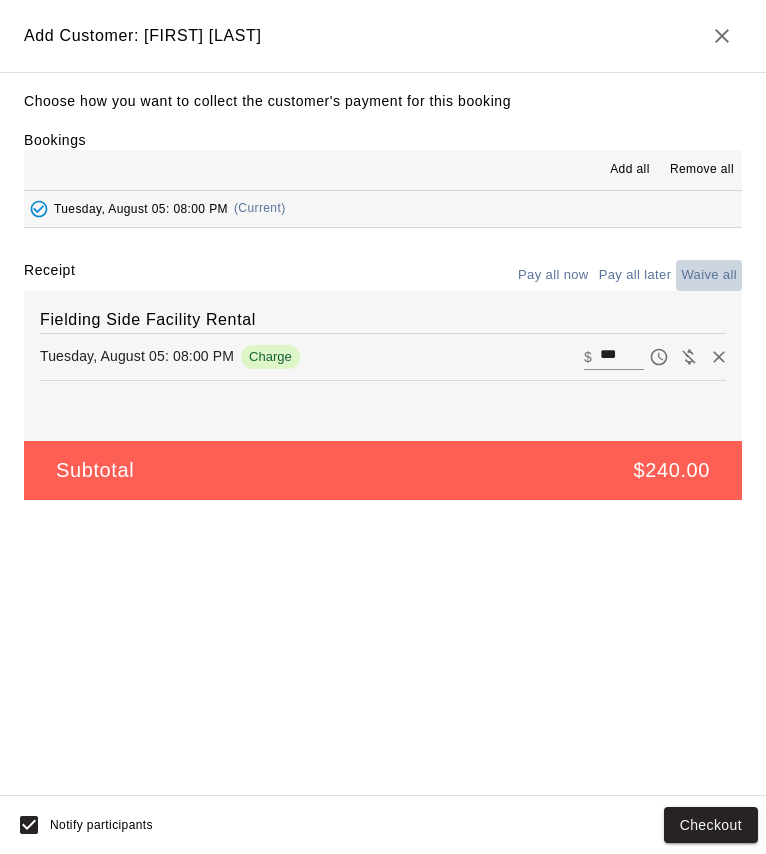 click on "Waive all" at bounding box center (709, 275) 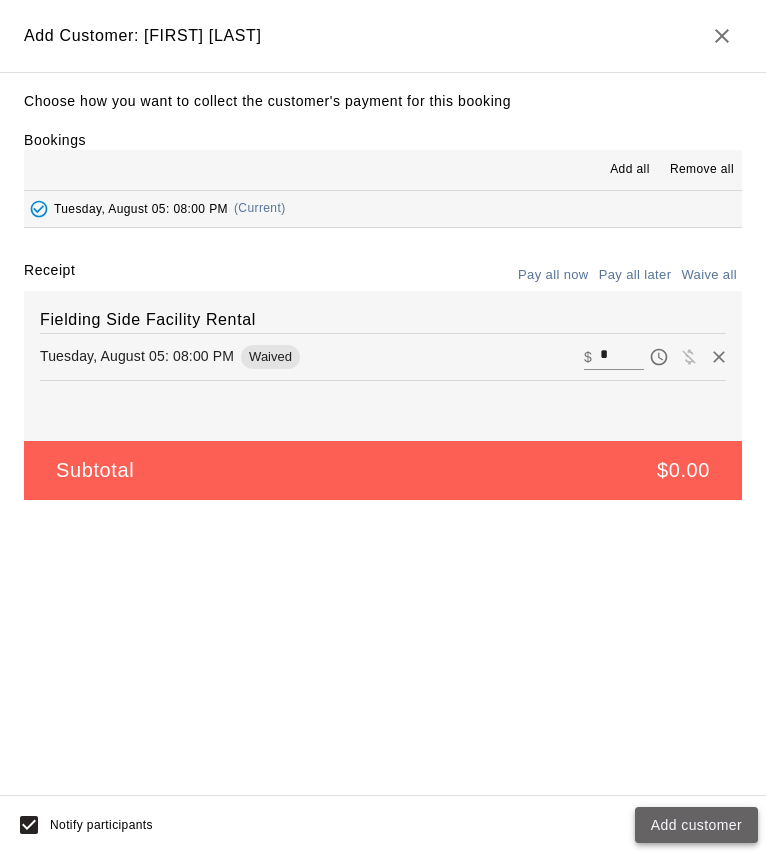 click on "Add customer" at bounding box center [696, 825] 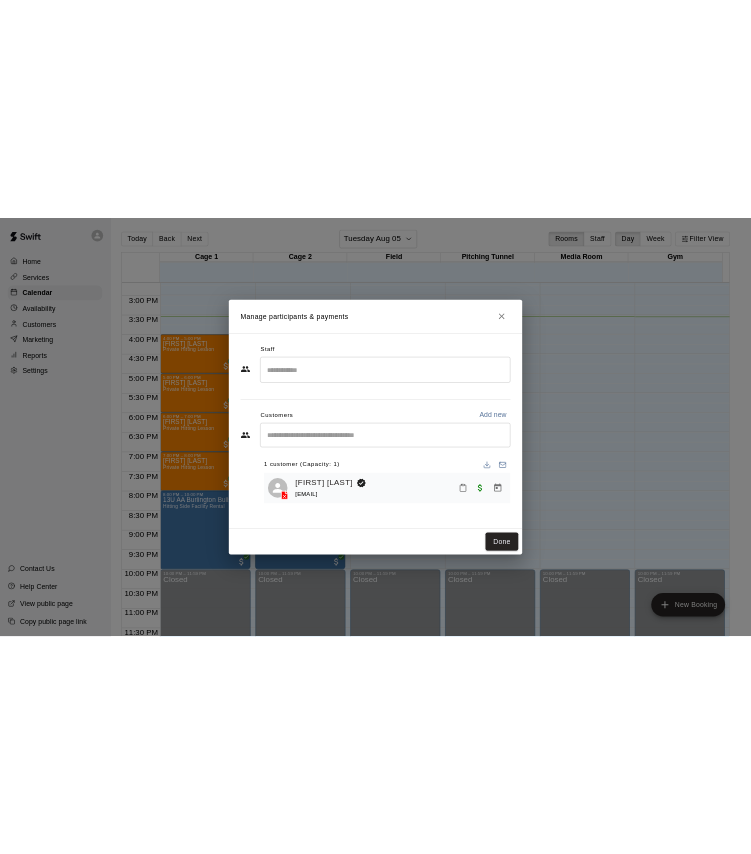 scroll, scrollTop: 1174, scrollLeft: 0, axis: vertical 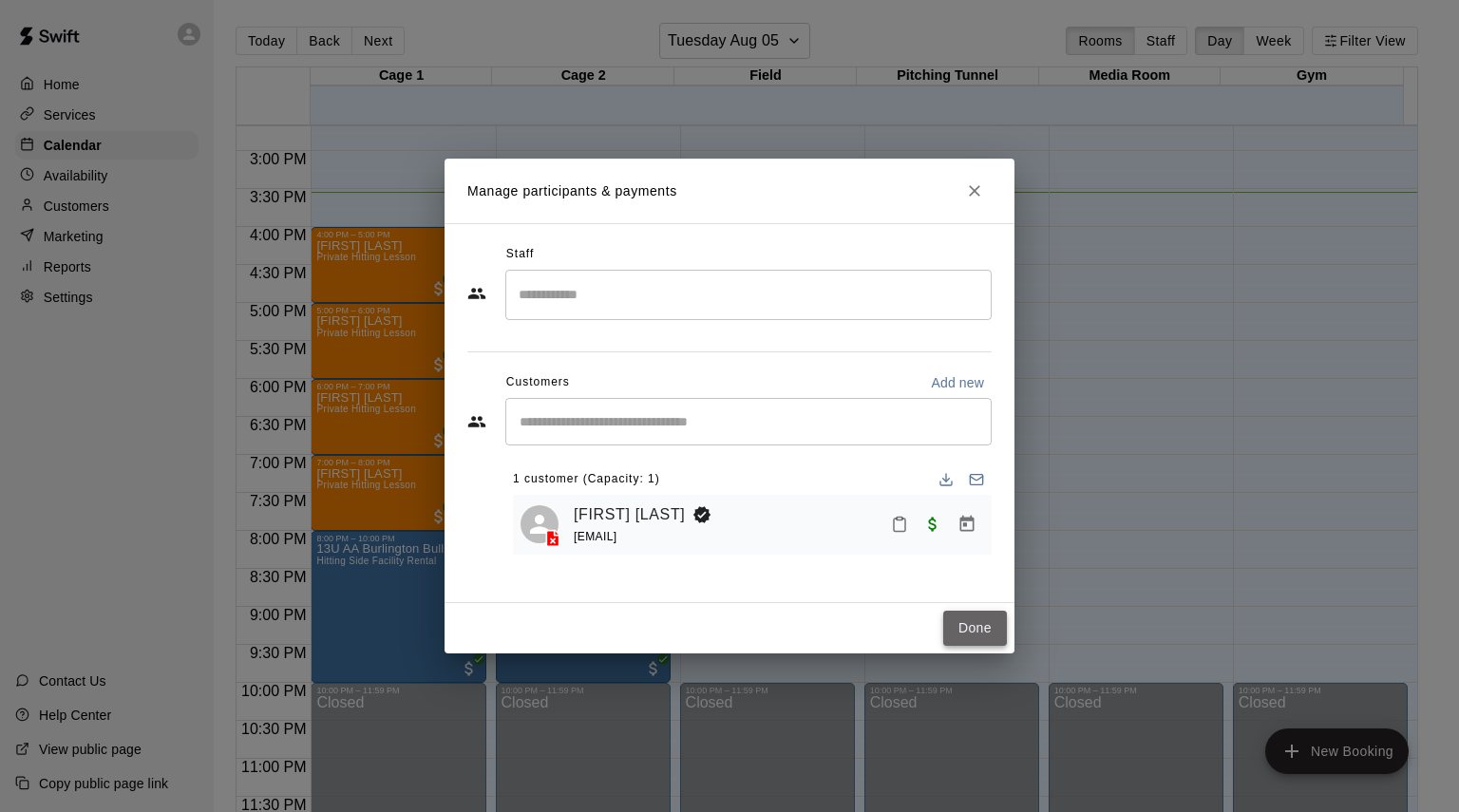 click on "Done" at bounding box center (975, 628) 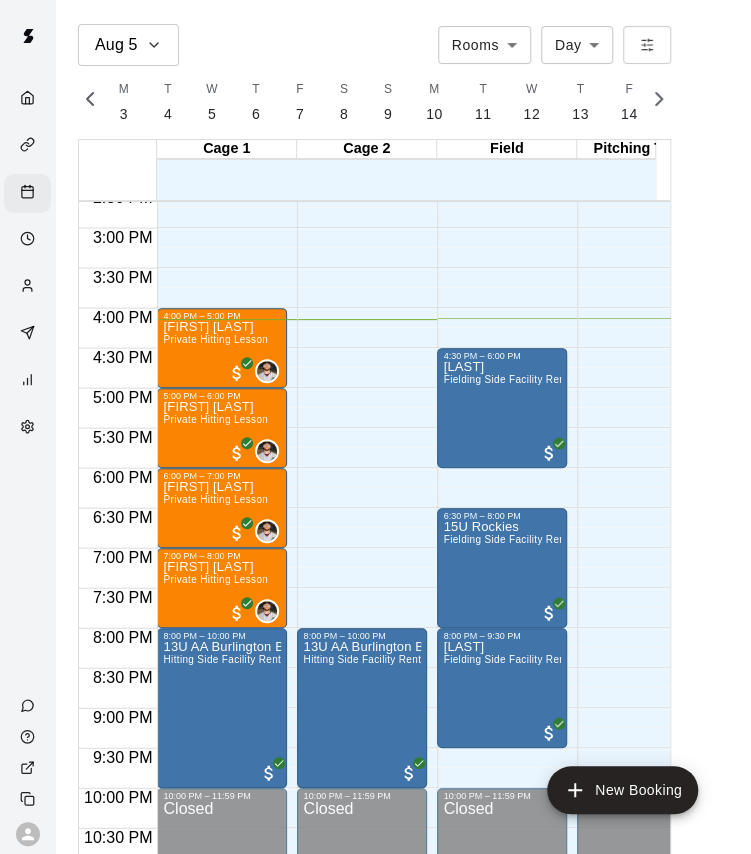 scroll, scrollTop: 1183, scrollLeft: 0, axis: vertical 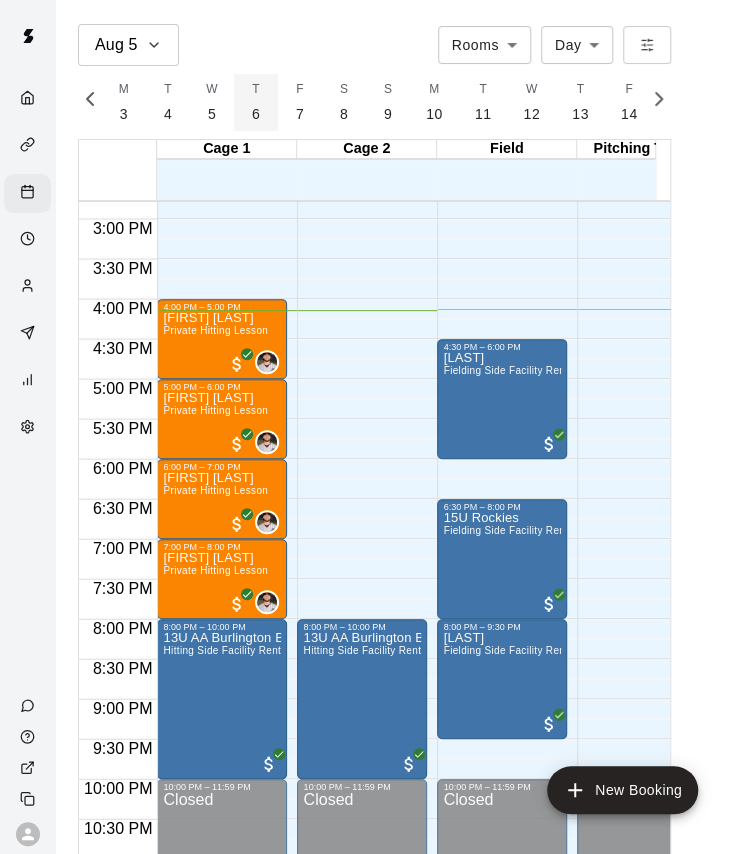 click on "T 6" at bounding box center [256, 102] 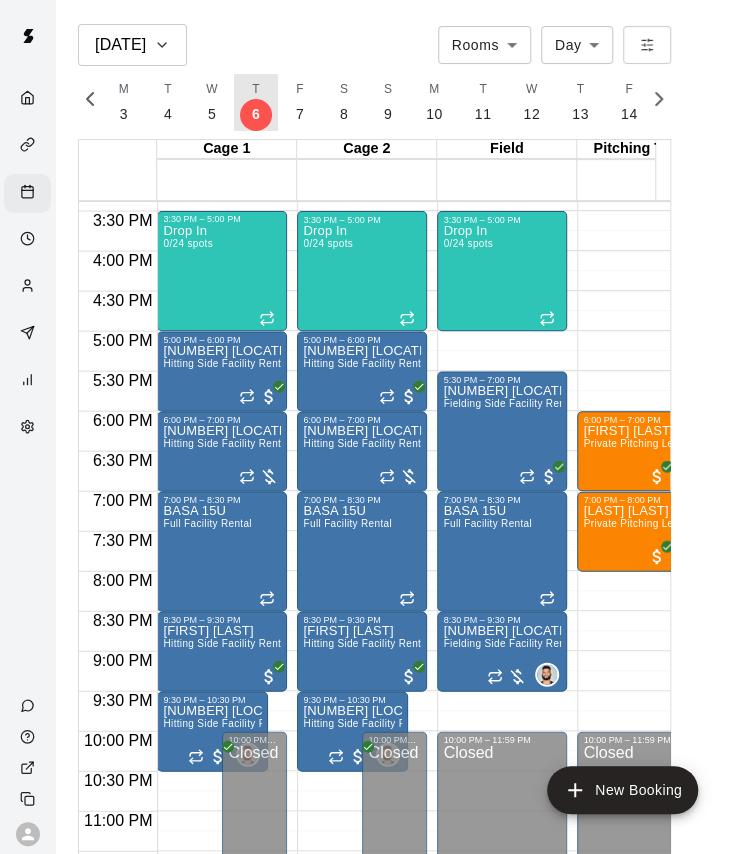 scroll, scrollTop: 1233, scrollLeft: 0, axis: vertical 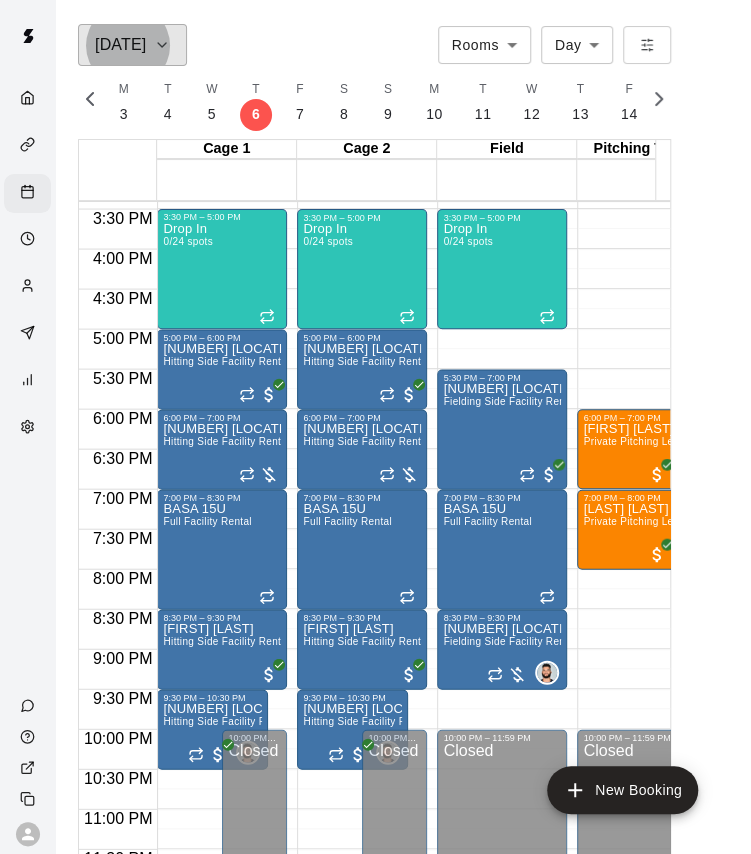 click 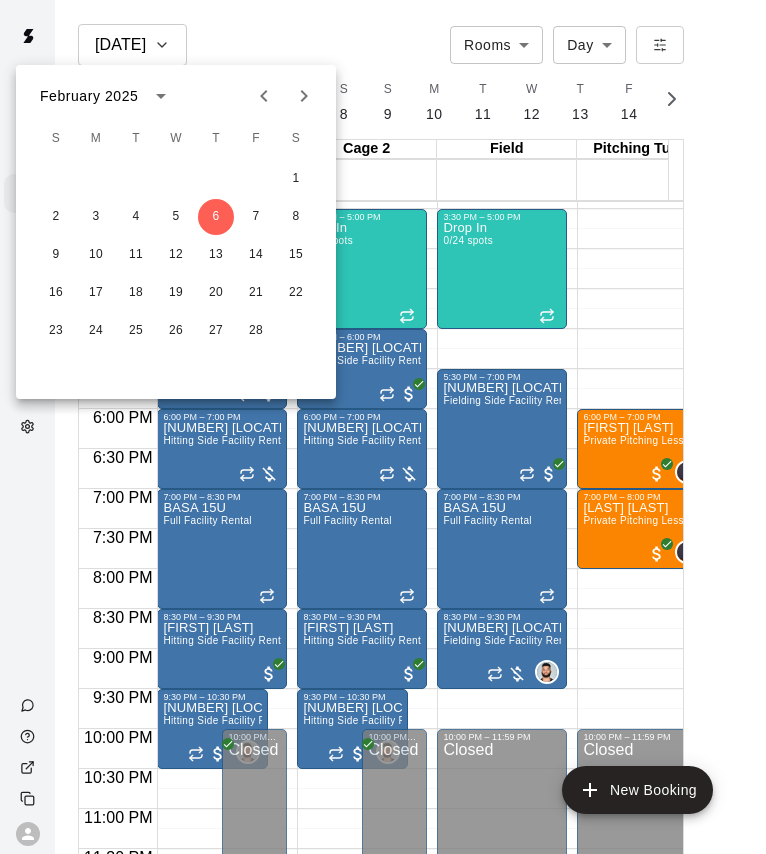 click 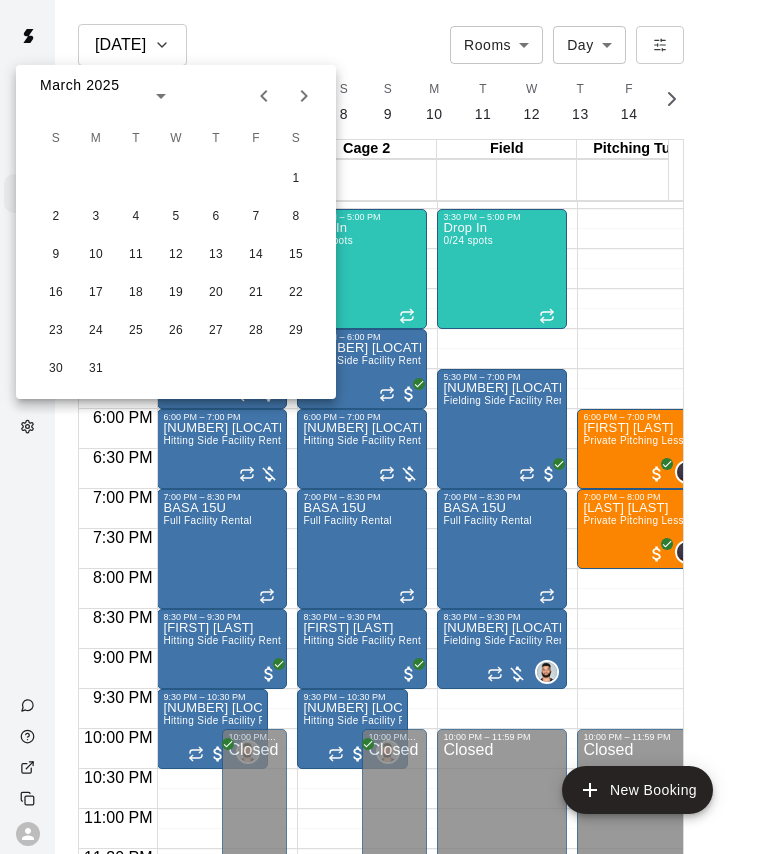 click 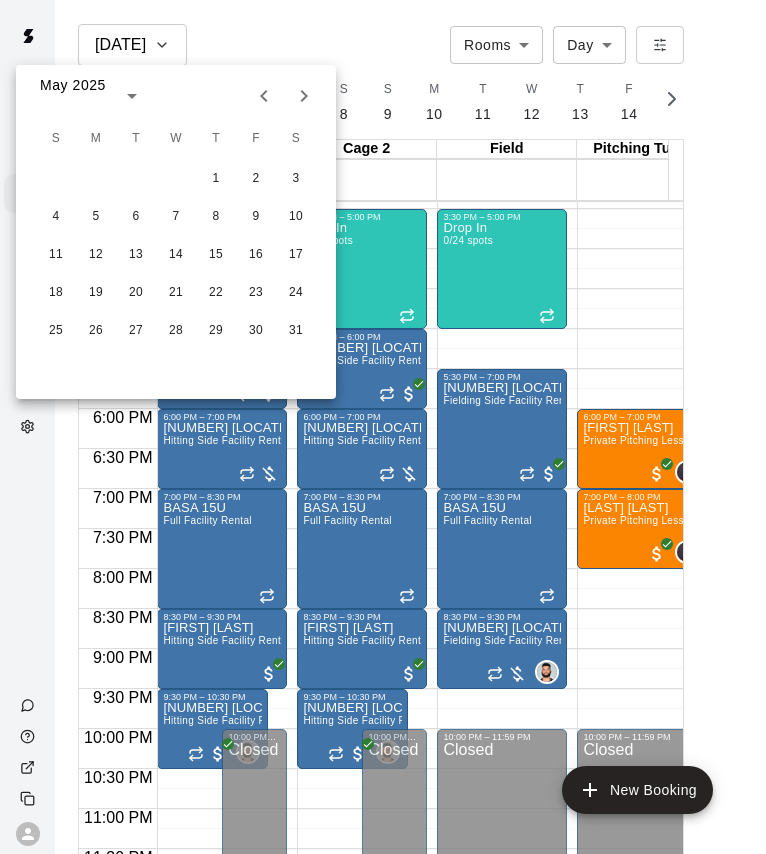 click 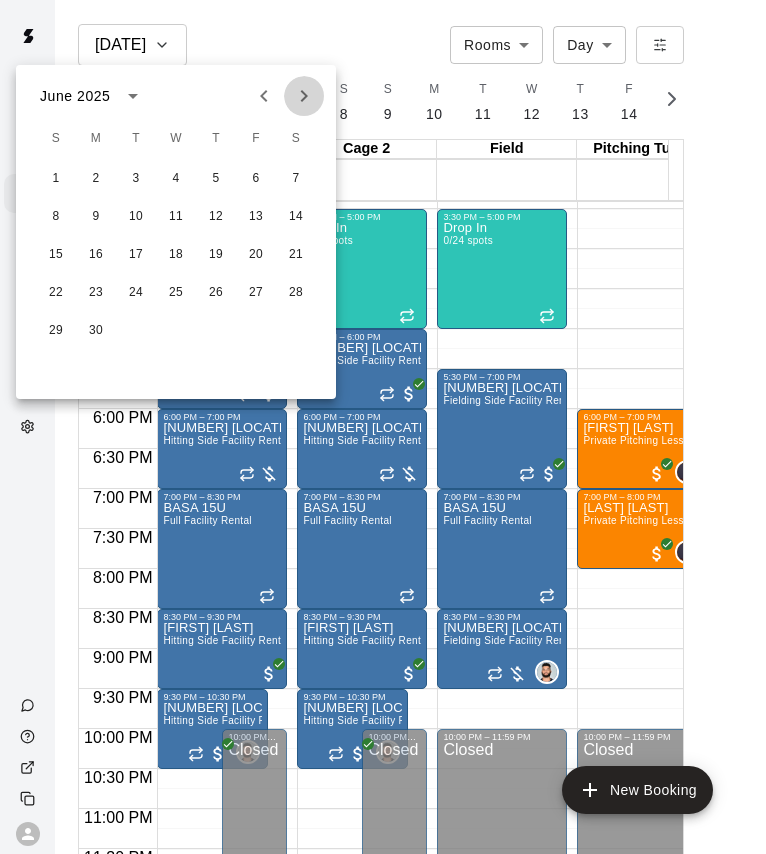 click 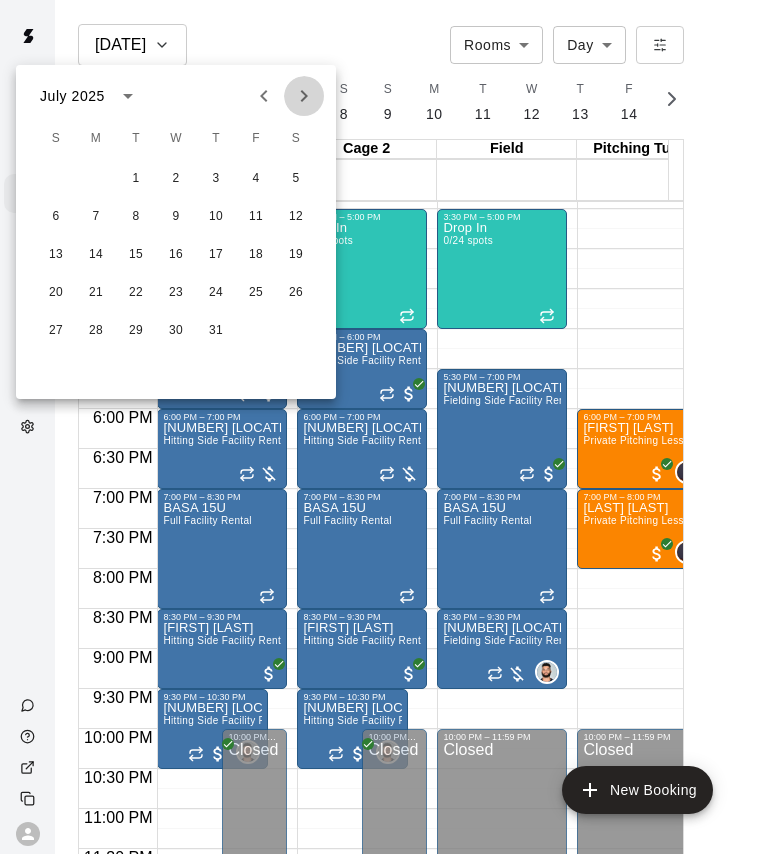 click 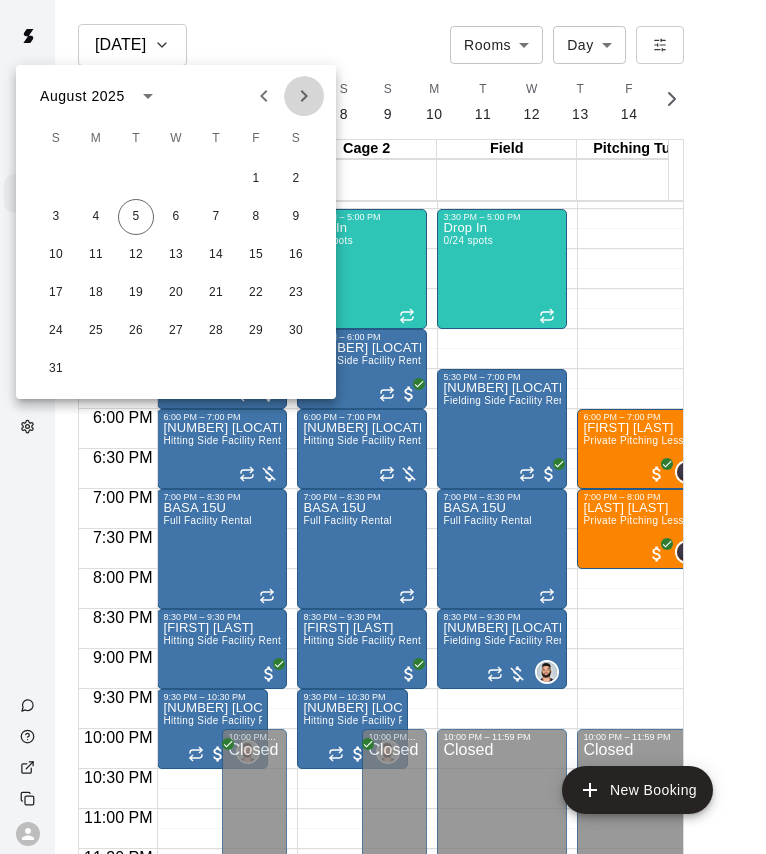 click 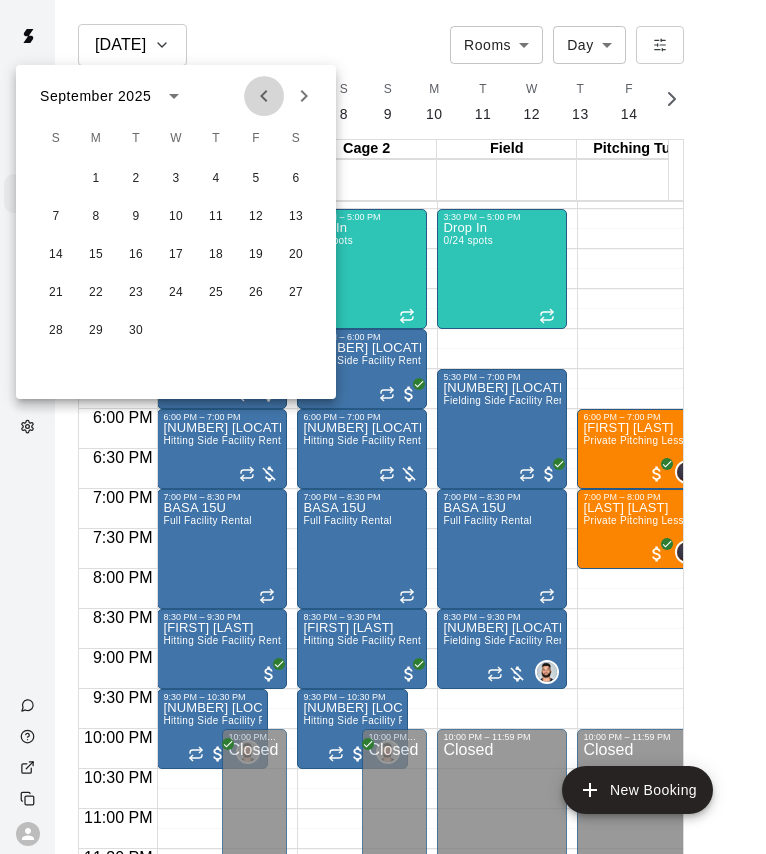 click 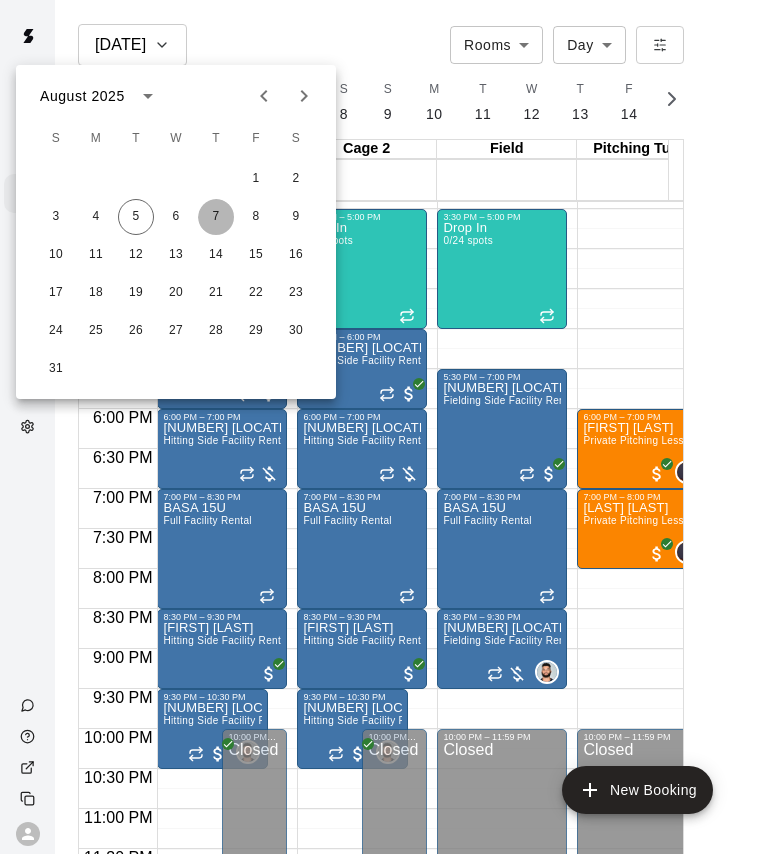click on "7" at bounding box center (216, 217) 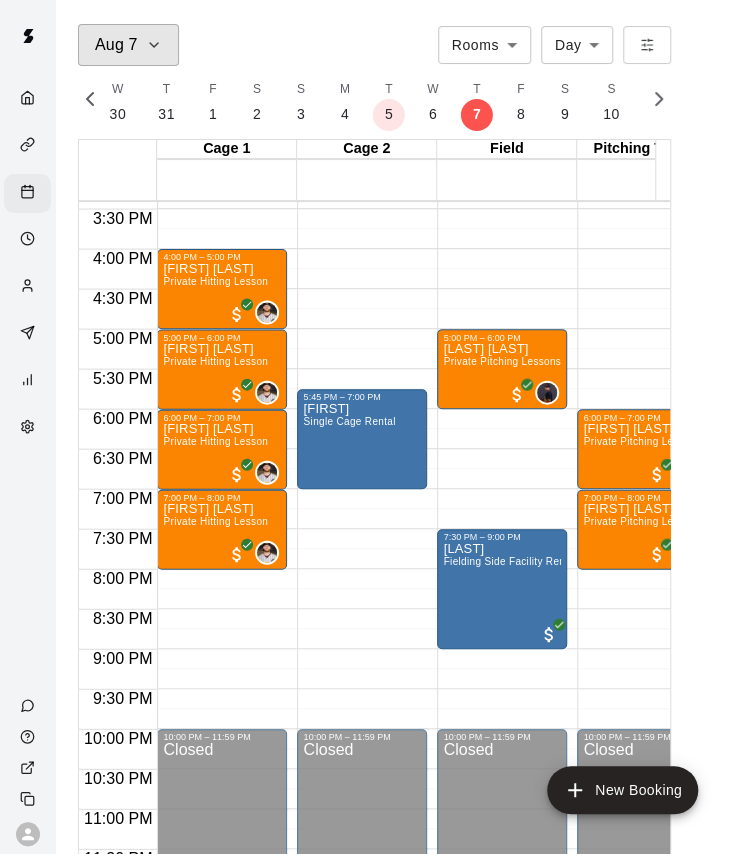 scroll, scrollTop: 0, scrollLeft: 8439, axis: horizontal 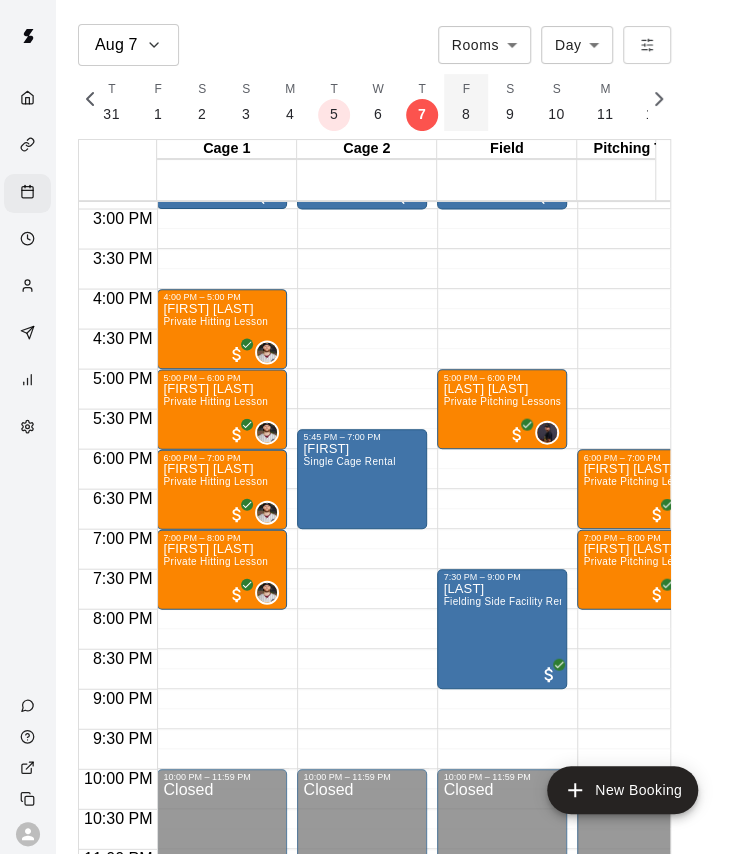 click on "F 8" at bounding box center (466, 102) 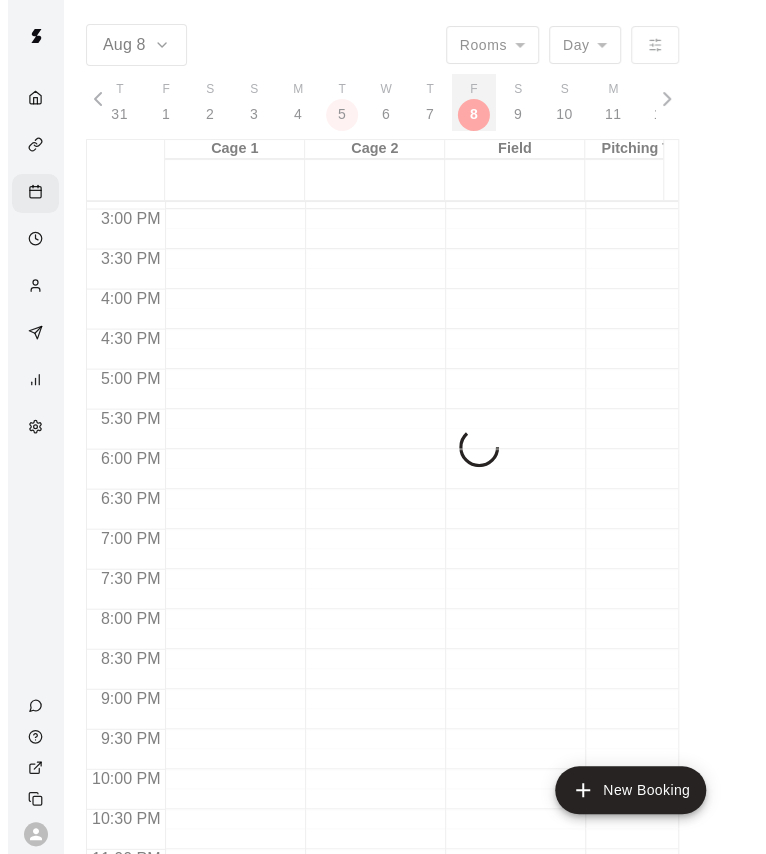 scroll, scrollTop: 0, scrollLeft: 8486, axis: horizontal 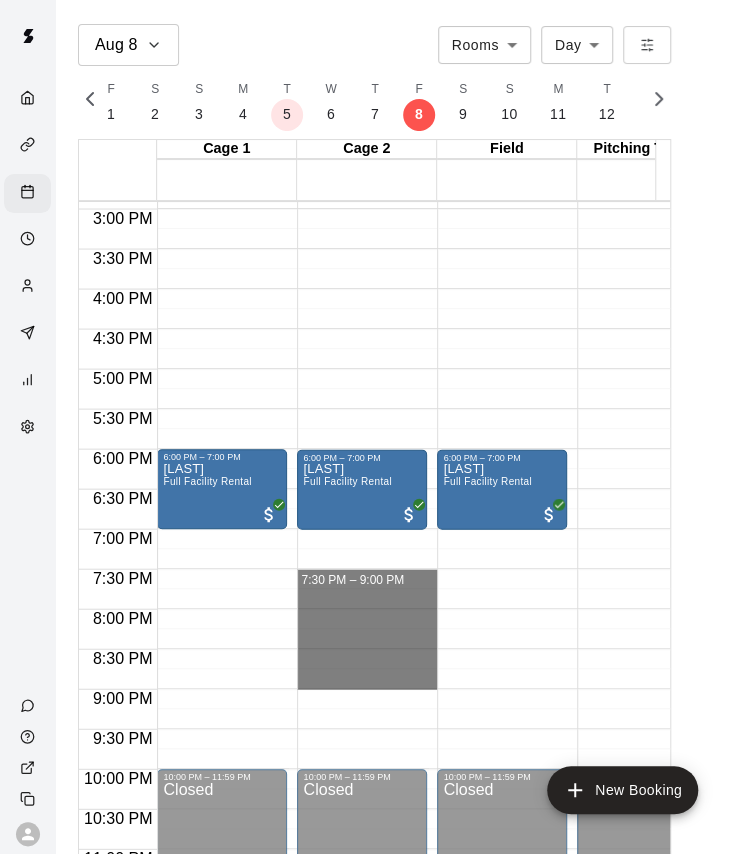 drag, startPoint x: 338, startPoint y: 574, endPoint x: 342, endPoint y: 686, distance: 112.0714 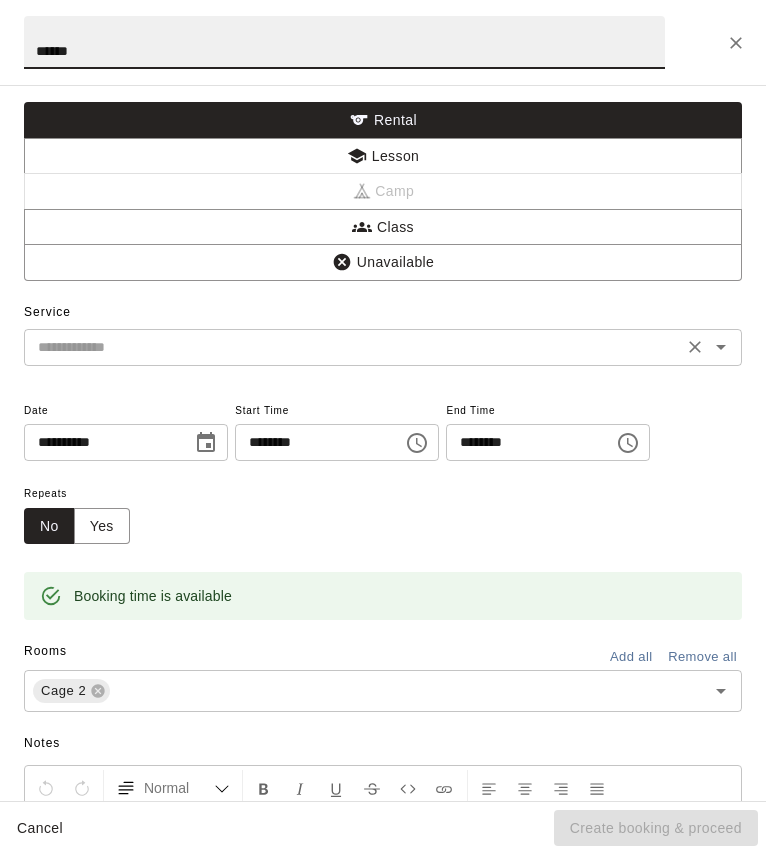 type on "******" 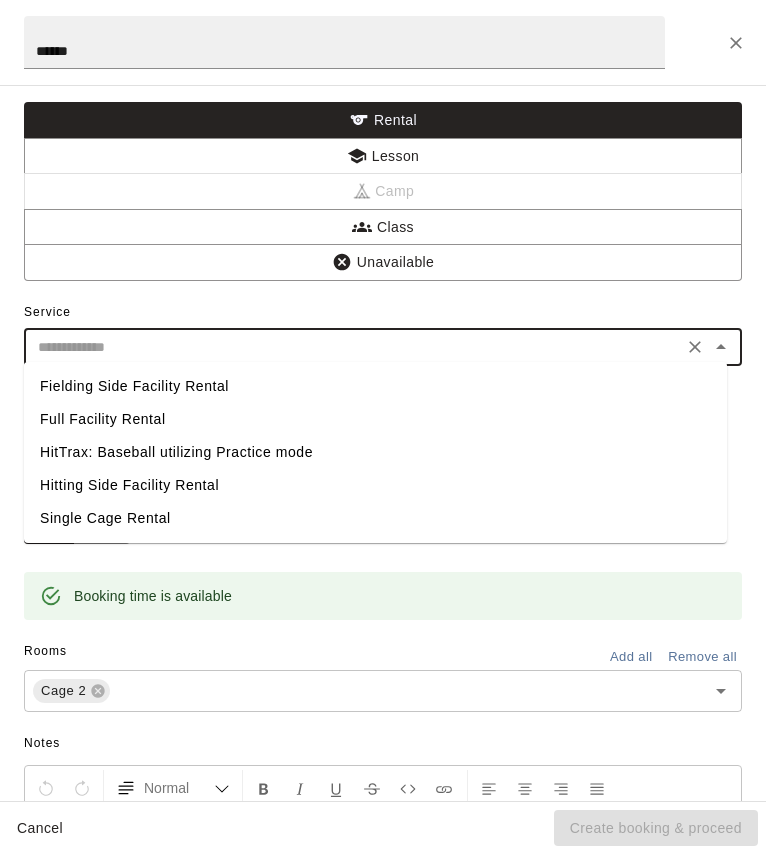 click at bounding box center (353, 347) 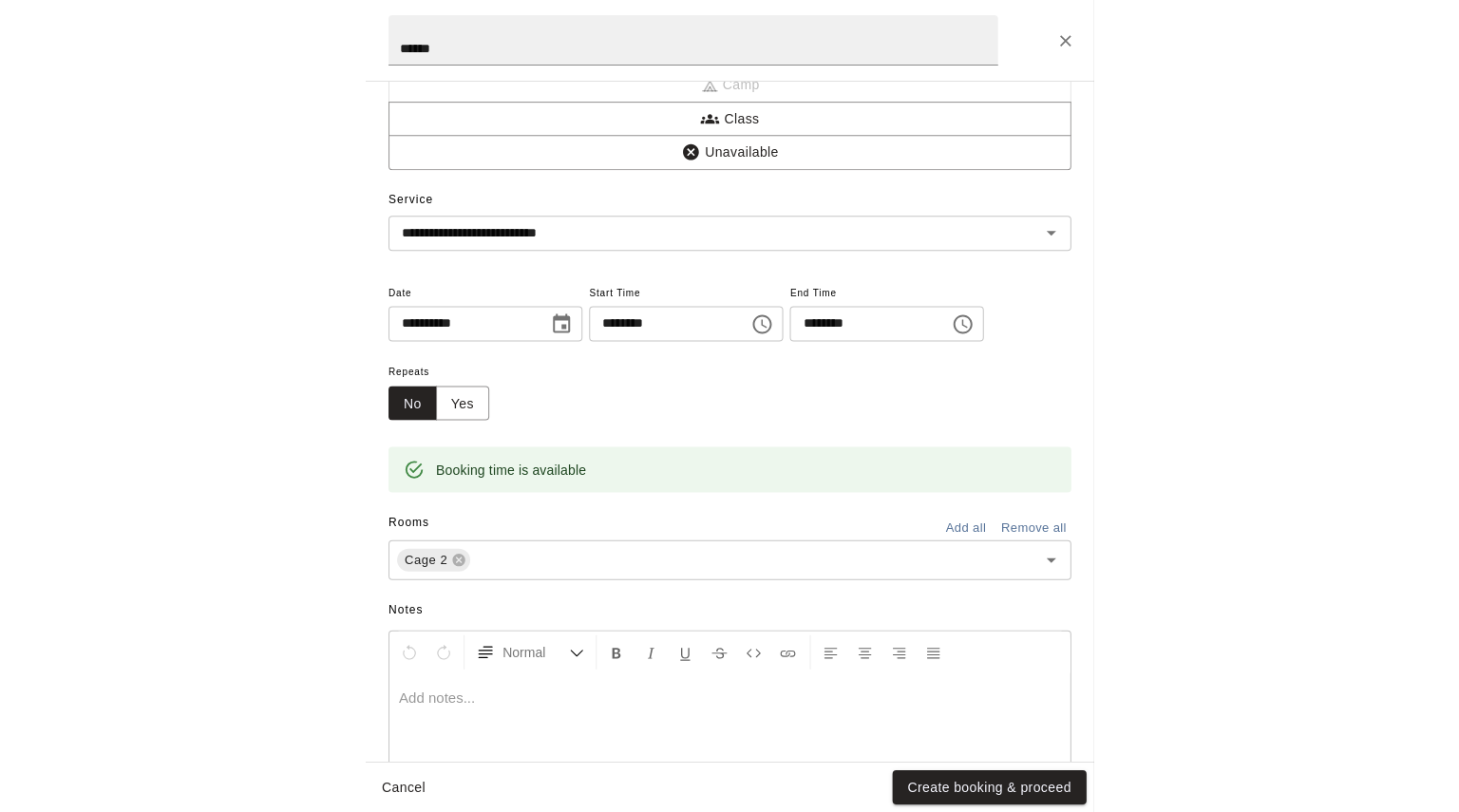 scroll, scrollTop: 97, scrollLeft: 0, axis: vertical 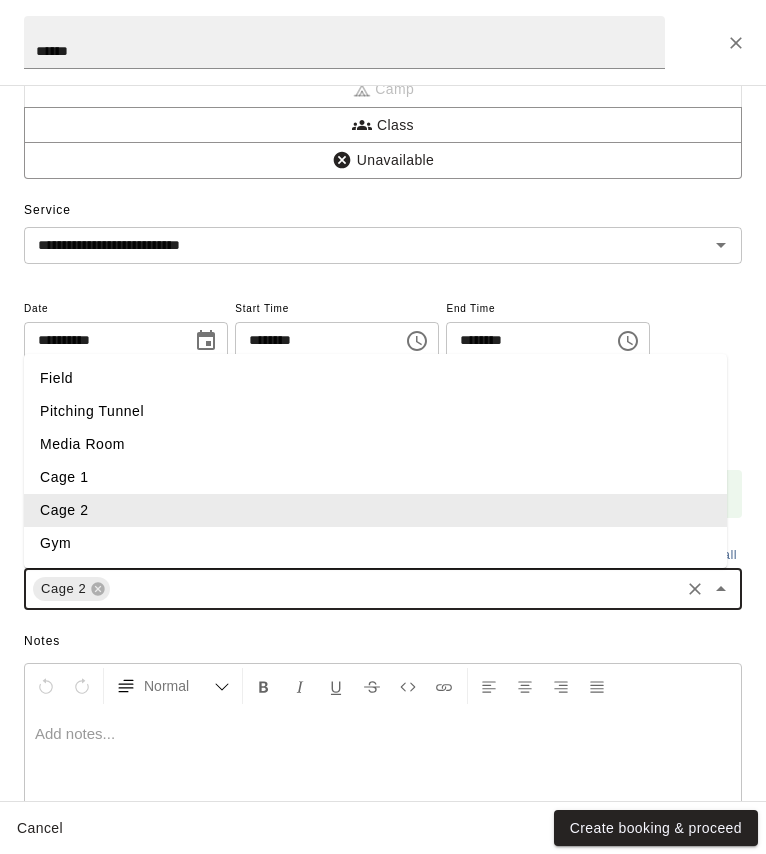 click at bounding box center [395, 589] 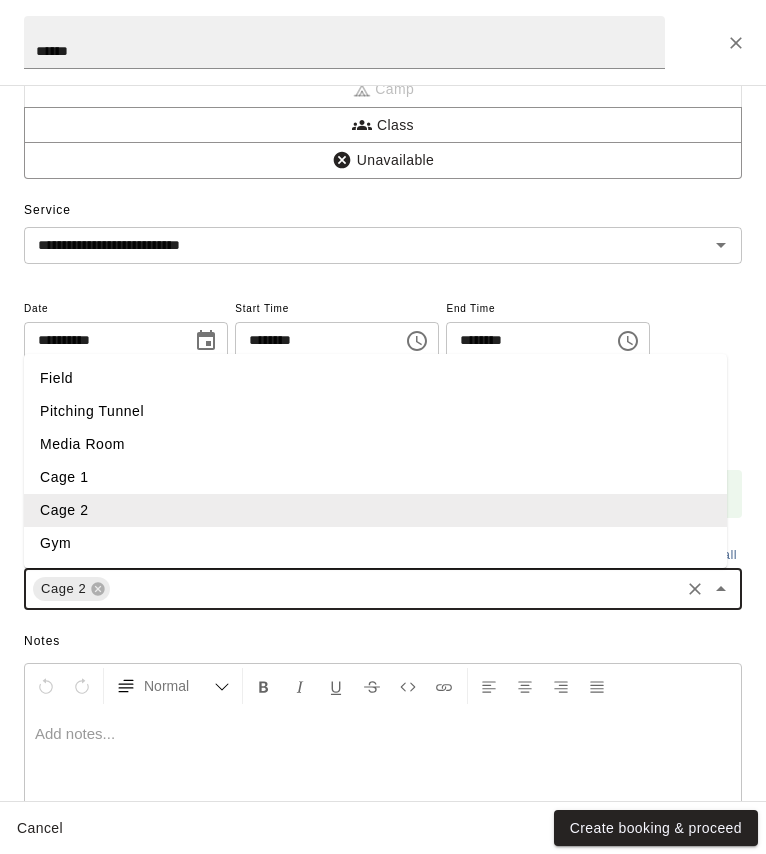 click on "Cage 1" at bounding box center [375, 477] 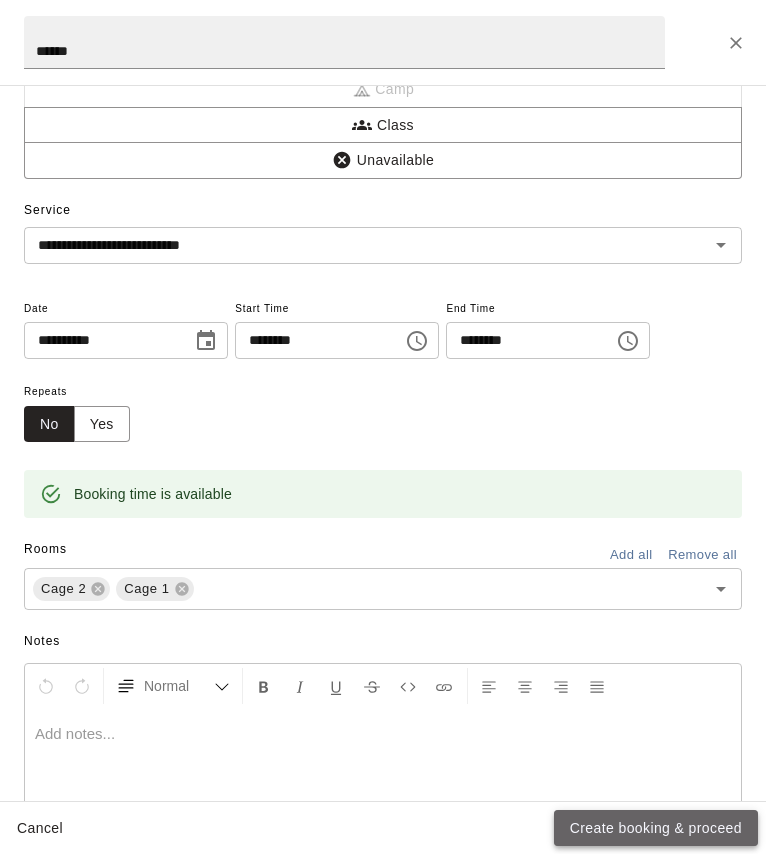 click on "Create booking & proceed" at bounding box center [656, 828] 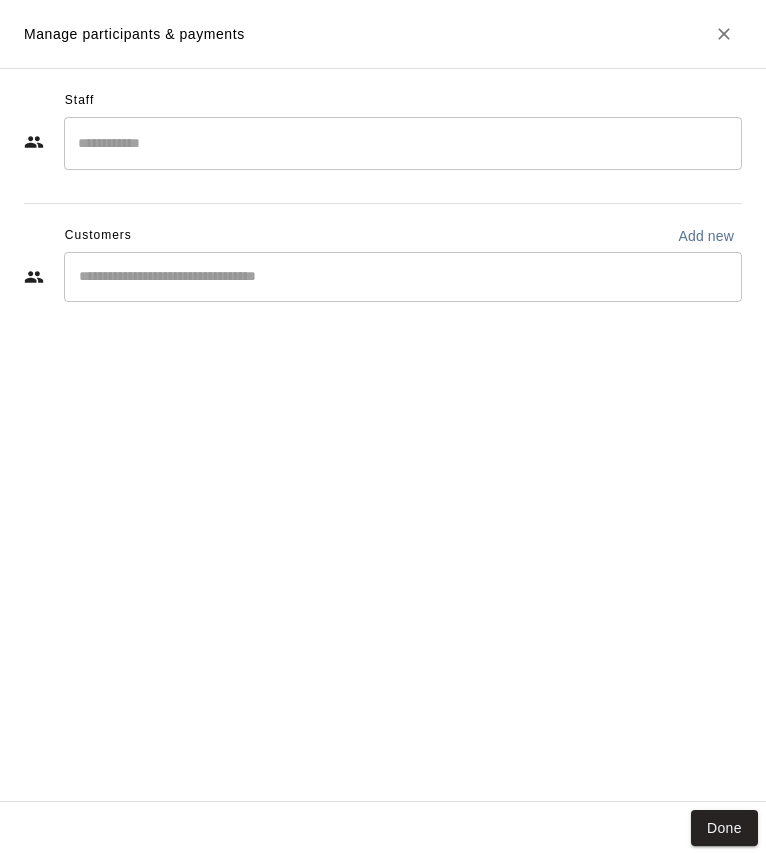 click on "​" at bounding box center (403, 277) 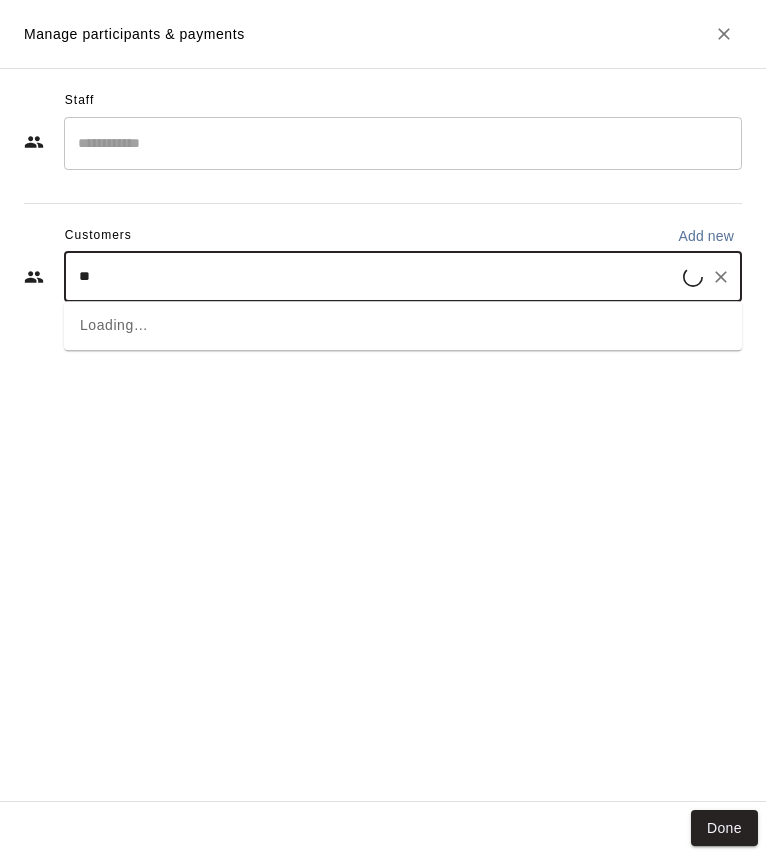type on "***" 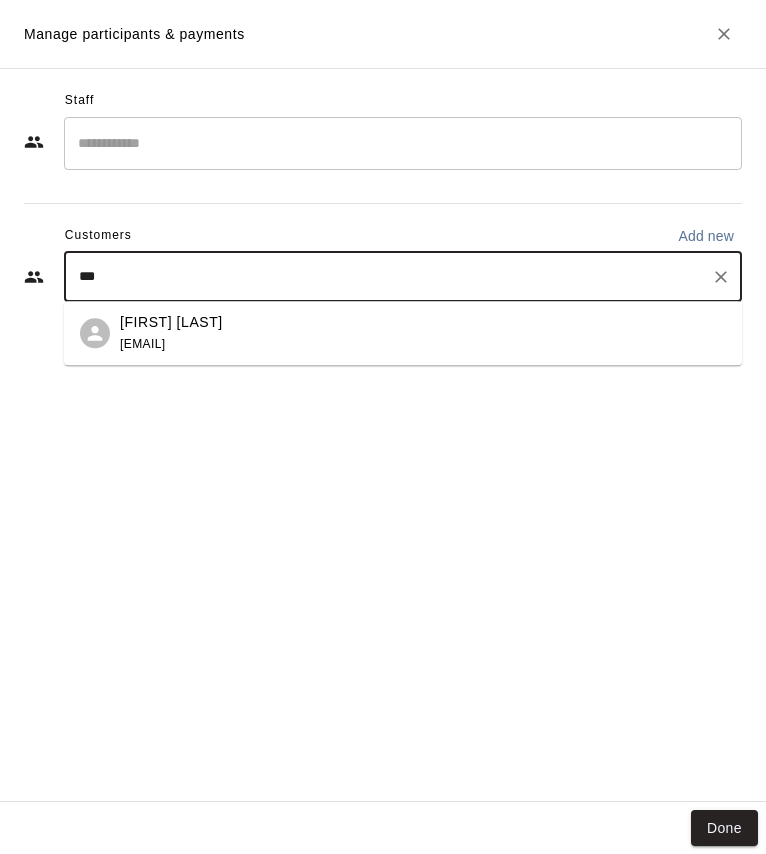 click 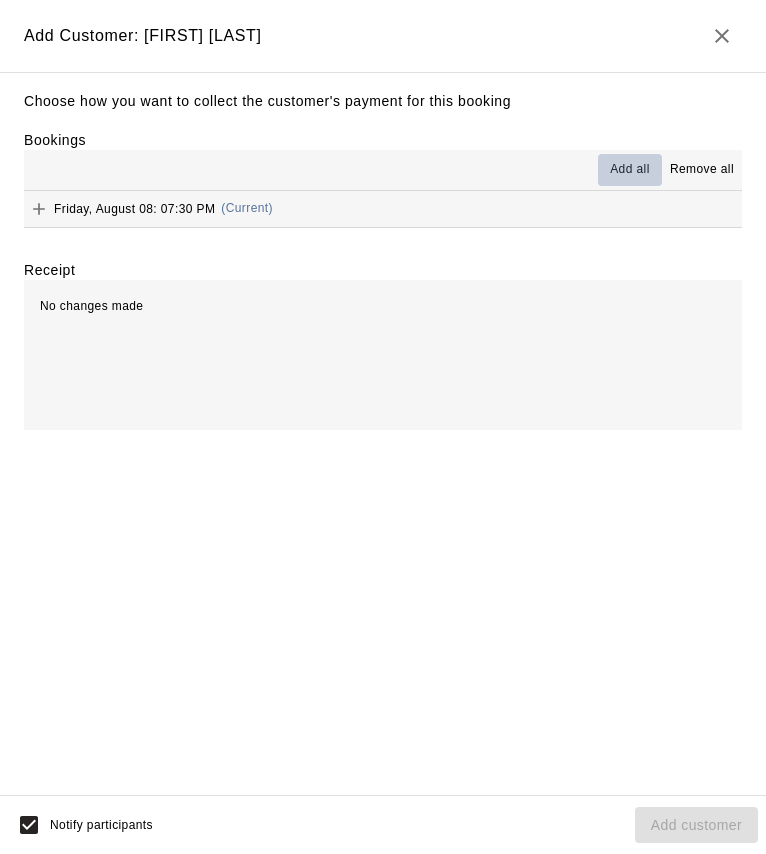 click on "Add all" at bounding box center (630, 170) 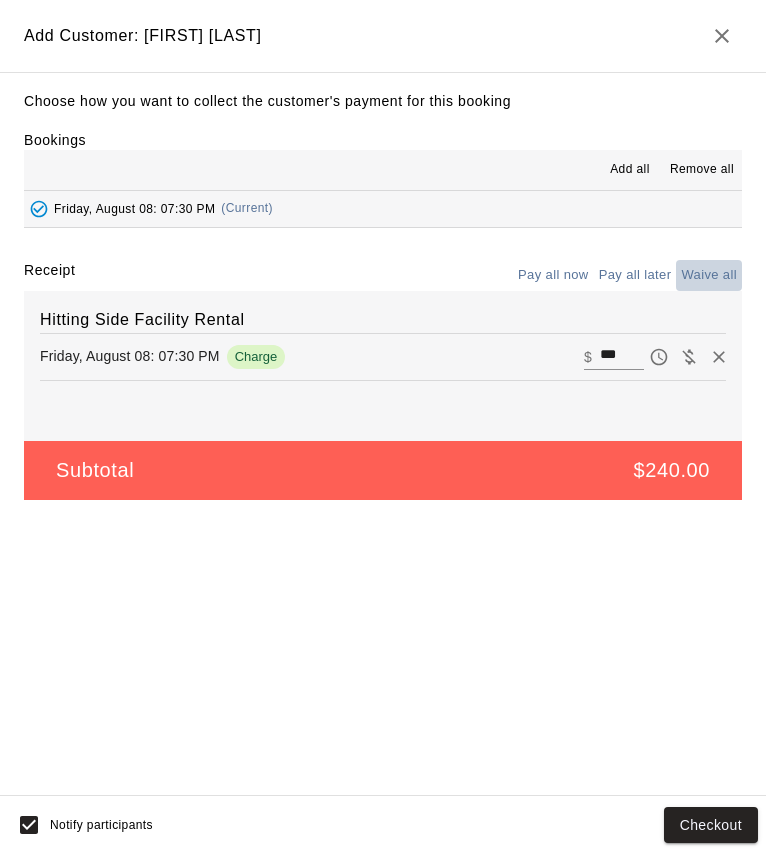click on "Waive all" at bounding box center [709, 275] 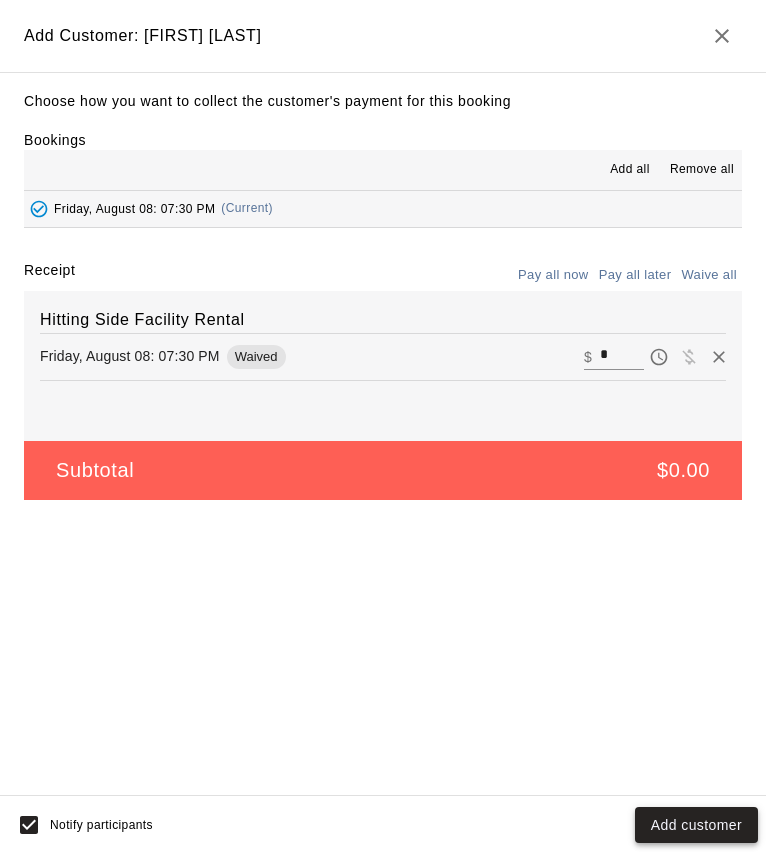 click on "Add customer" at bounding box center (696, 825) 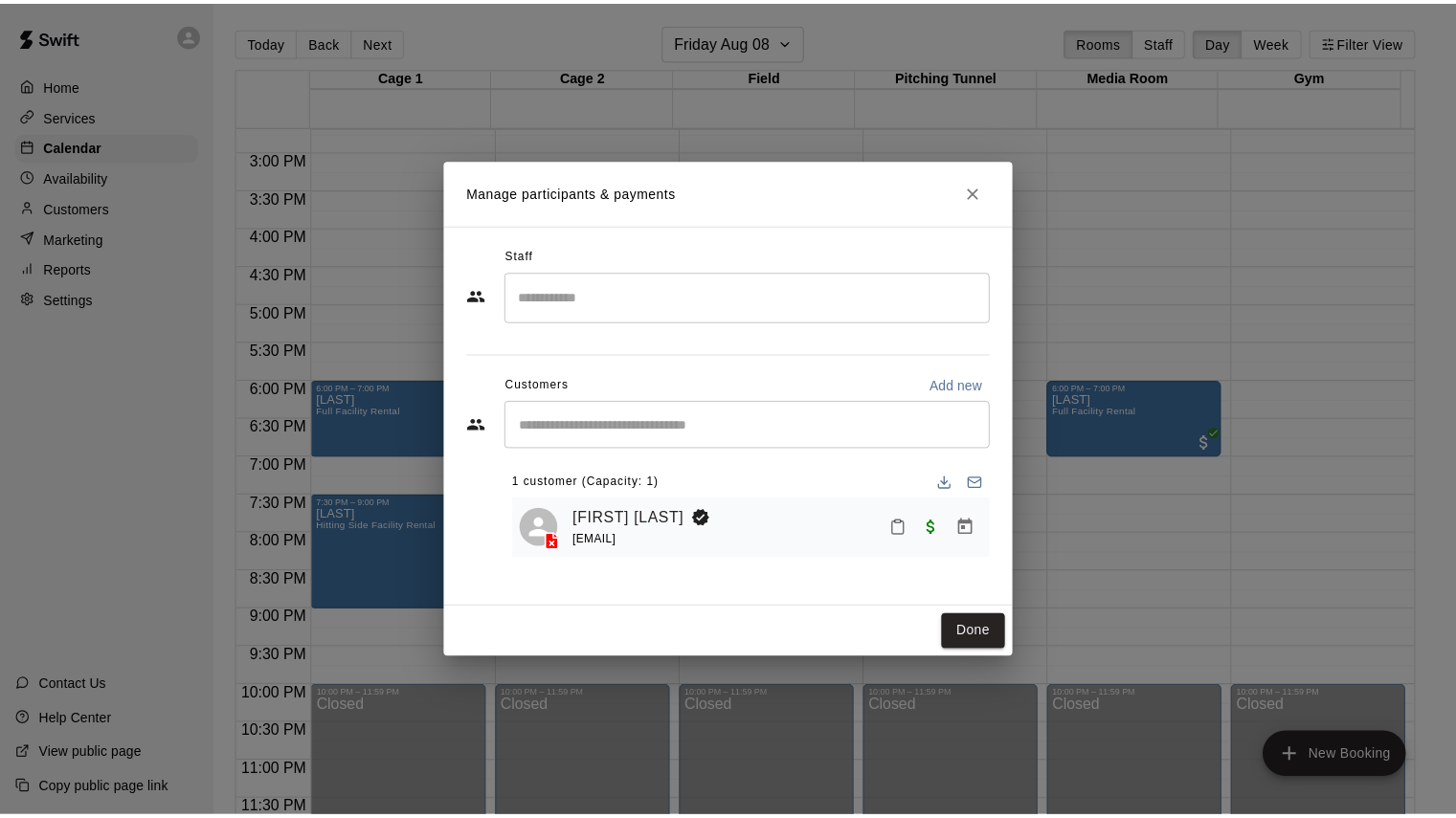 scroll, scrollTop: 1123, scrollLeft: 0, axis: vertical 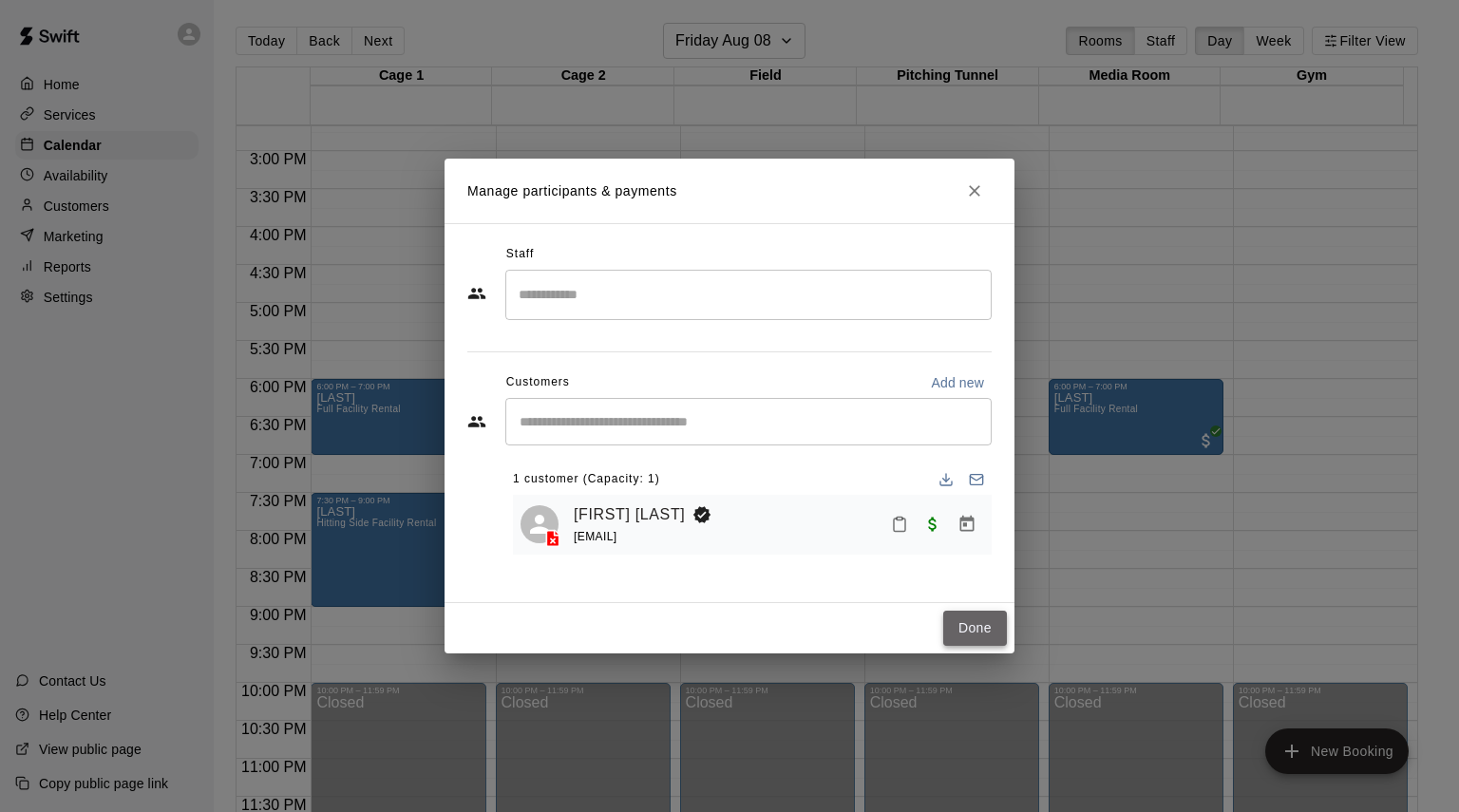 click on "Done" at bounding box center [975, 628] 